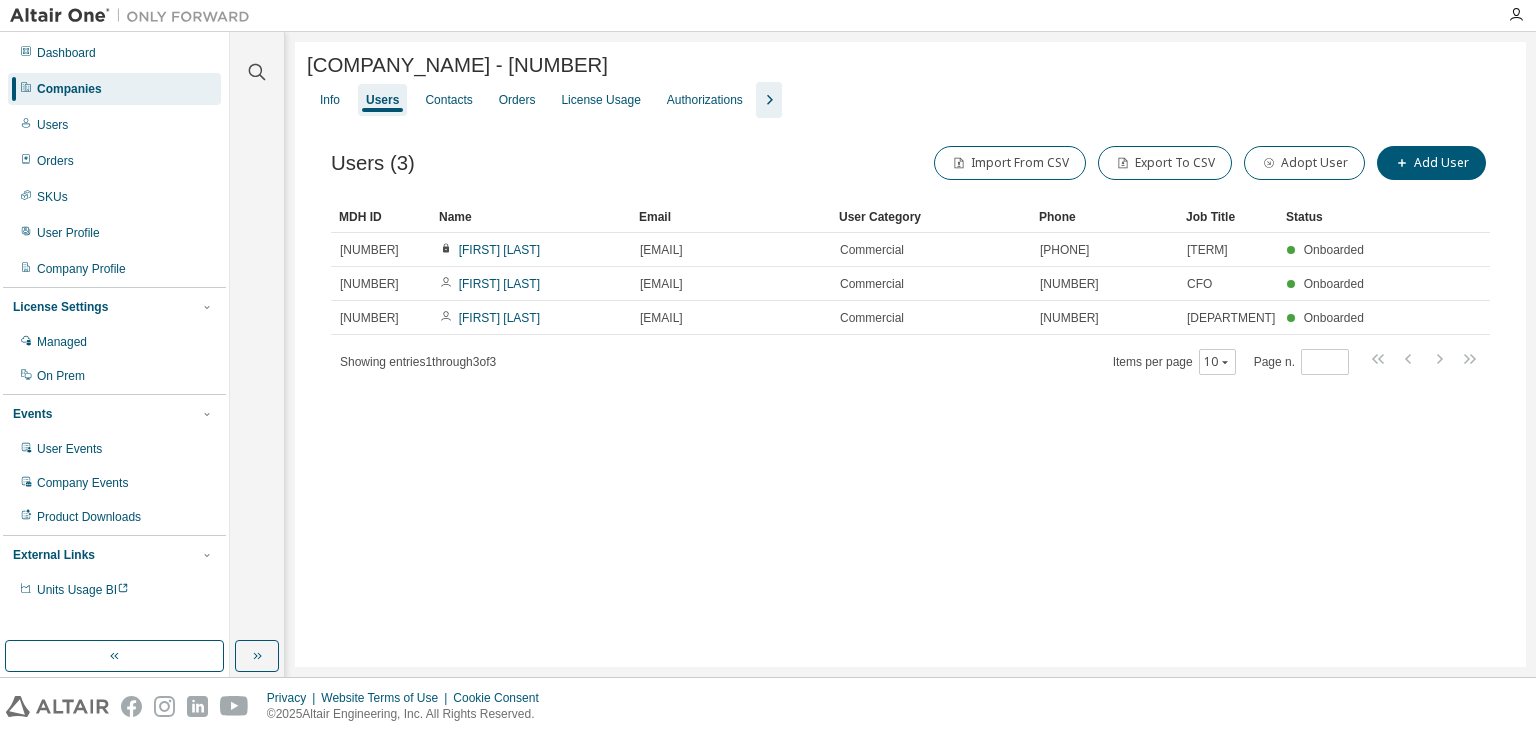 scroll, scrollTop: 0, scrollLeft: 0, axis: both 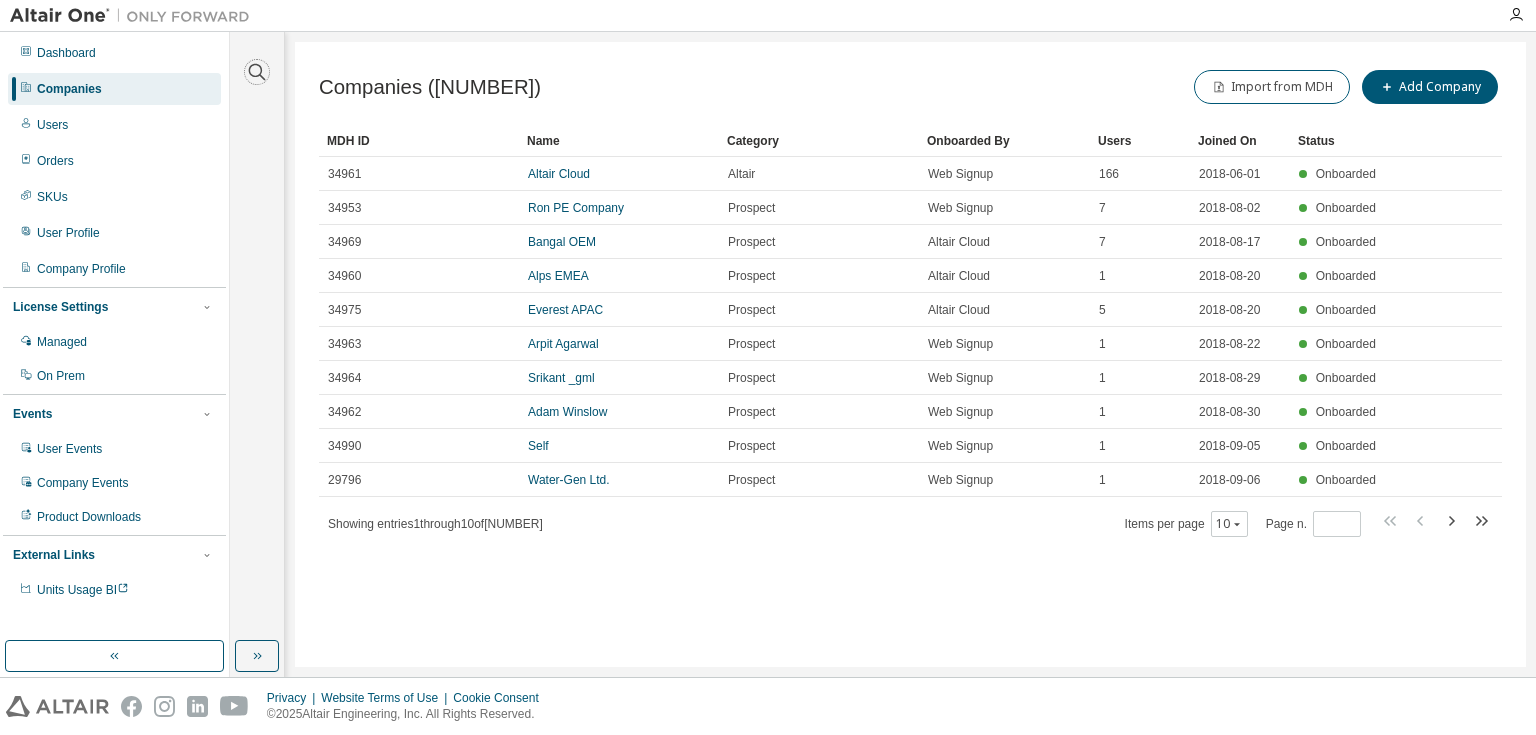click 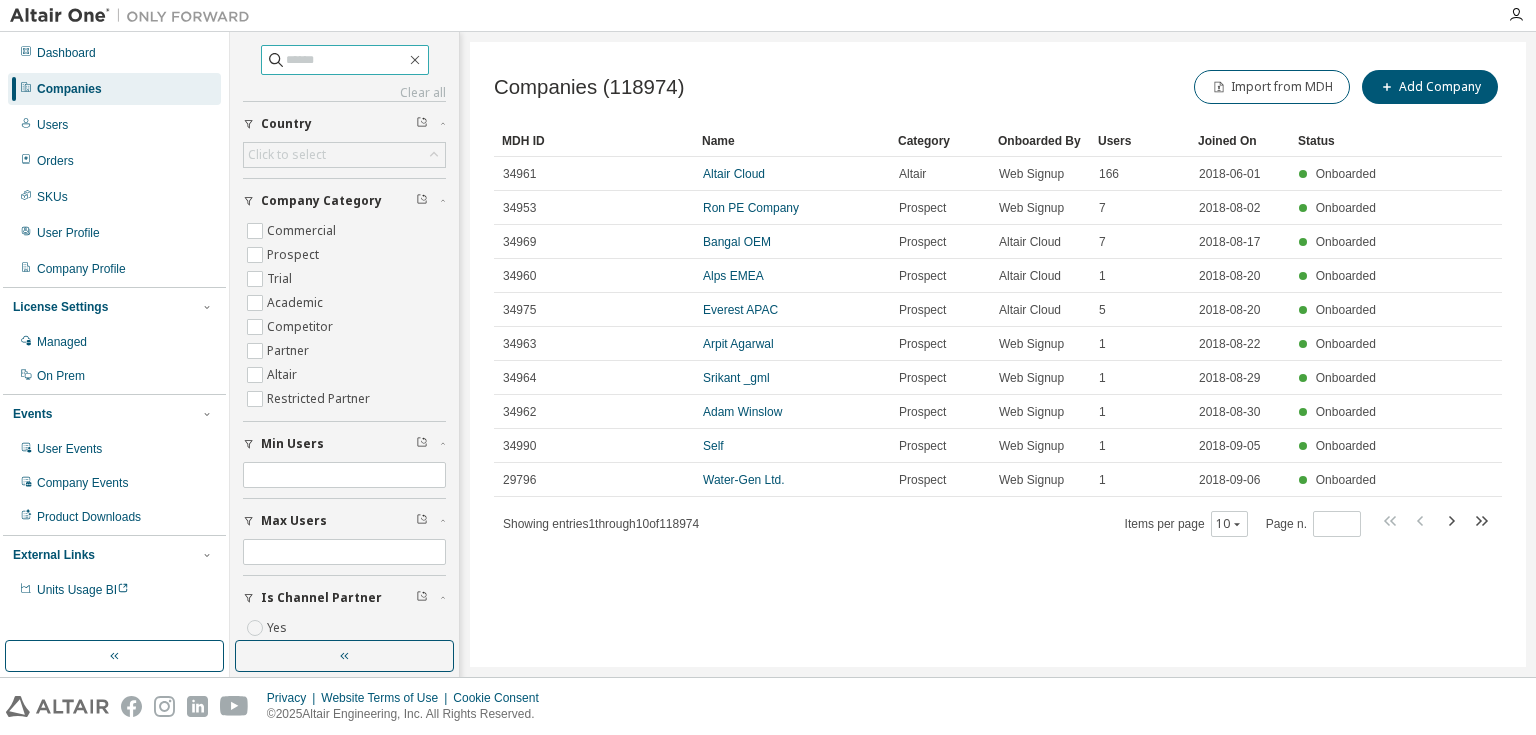 click at bounding box center (345, 60) 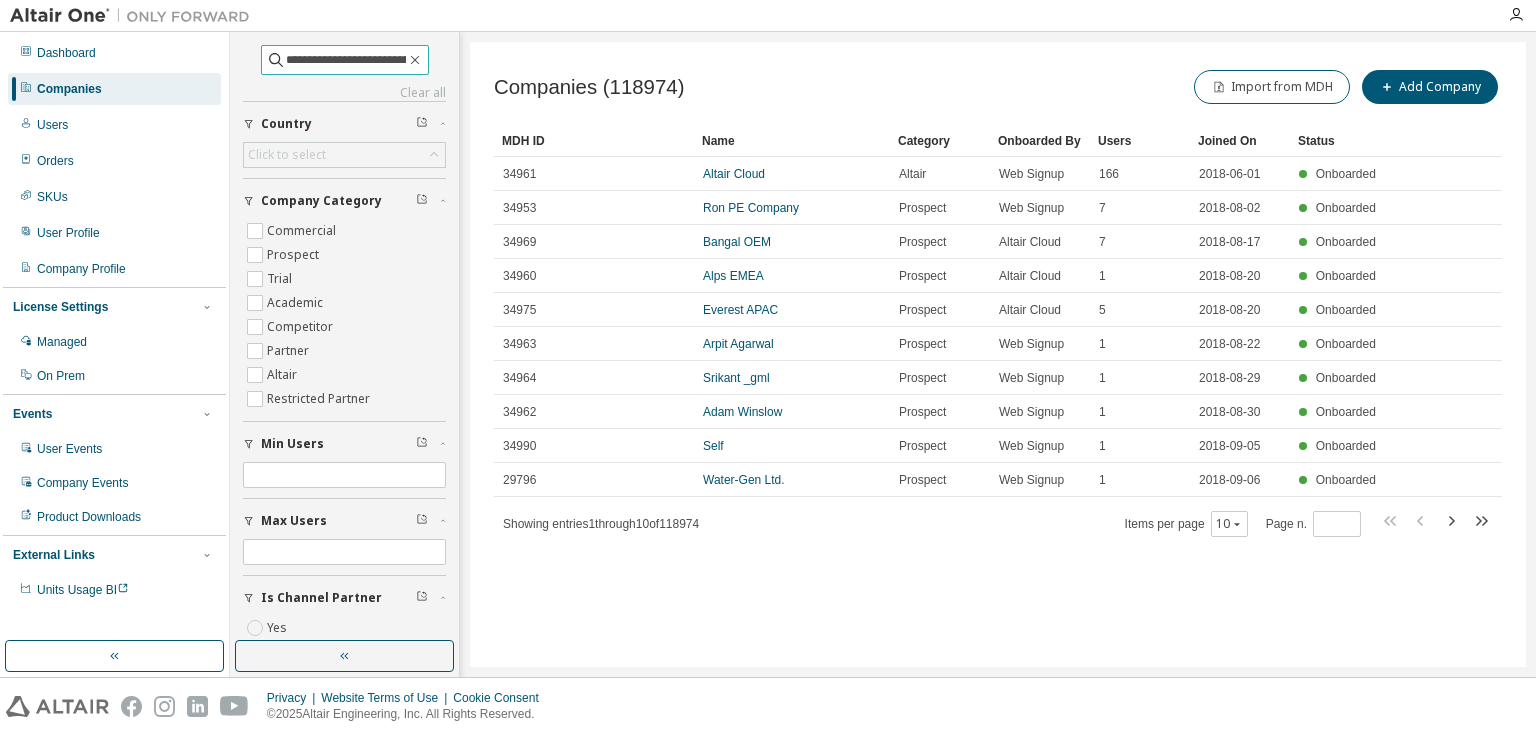 scroll, scrollTop: 0, scrollLeft: 21, axis: horizontal 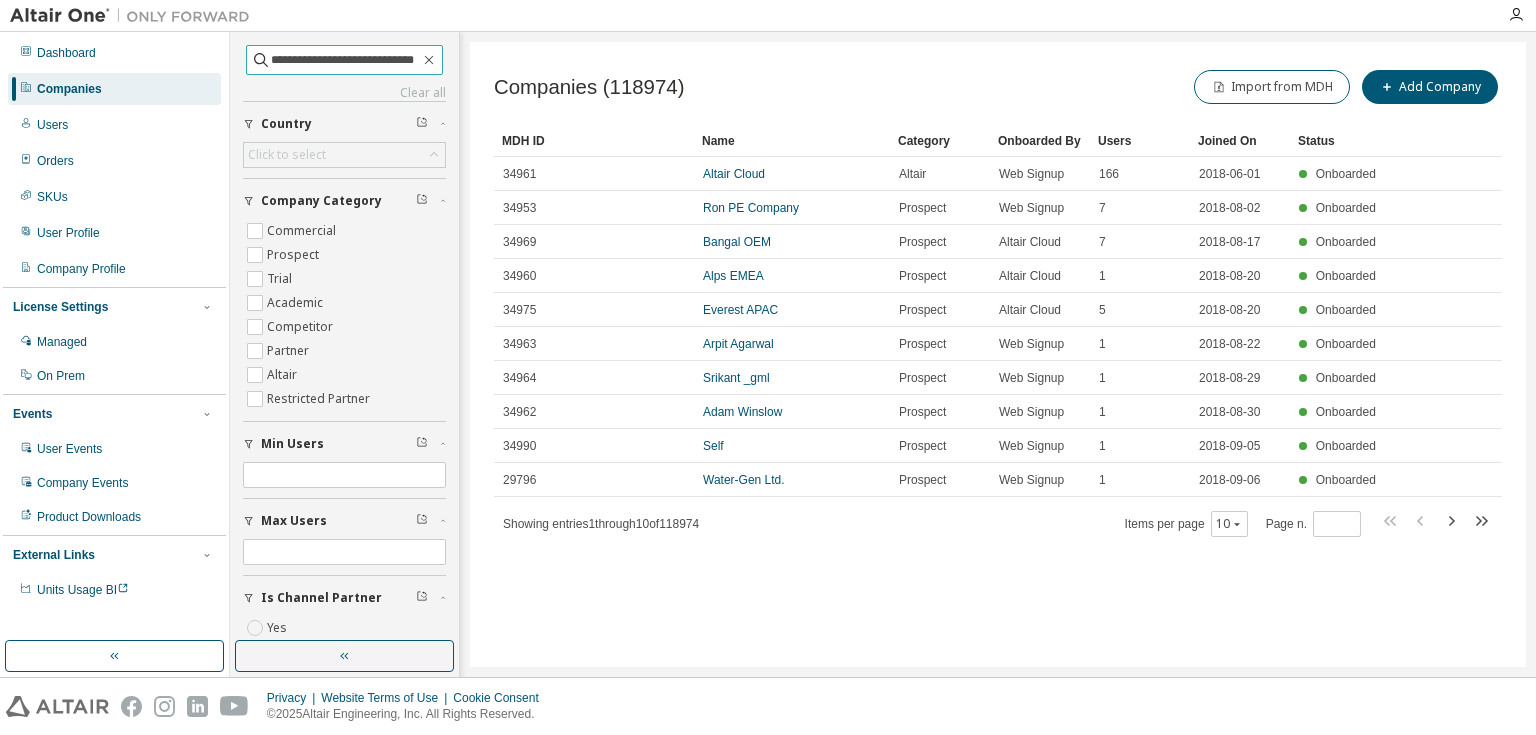 type on "**********" 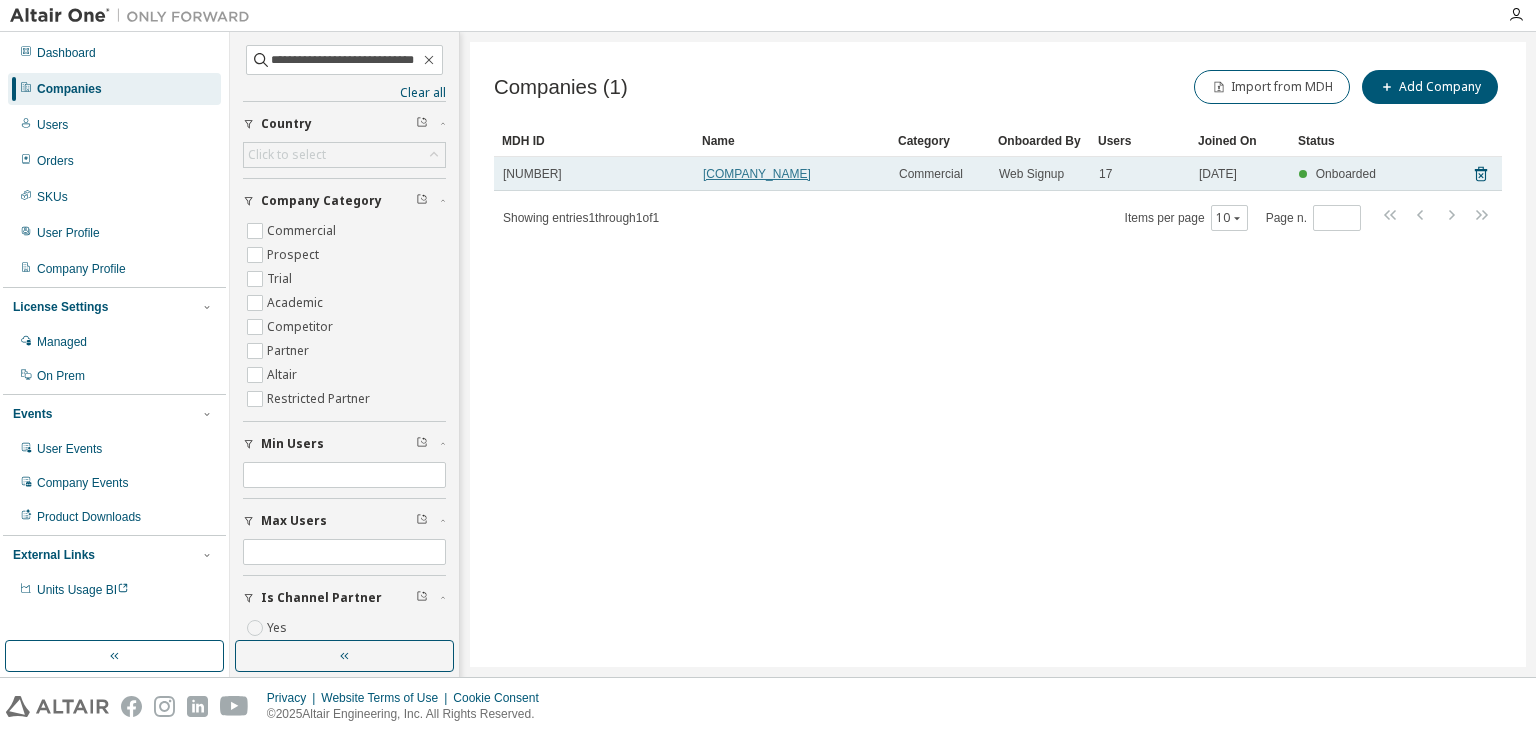 click on "[COMPANY_NAME]" at bounding box center (757, 174) 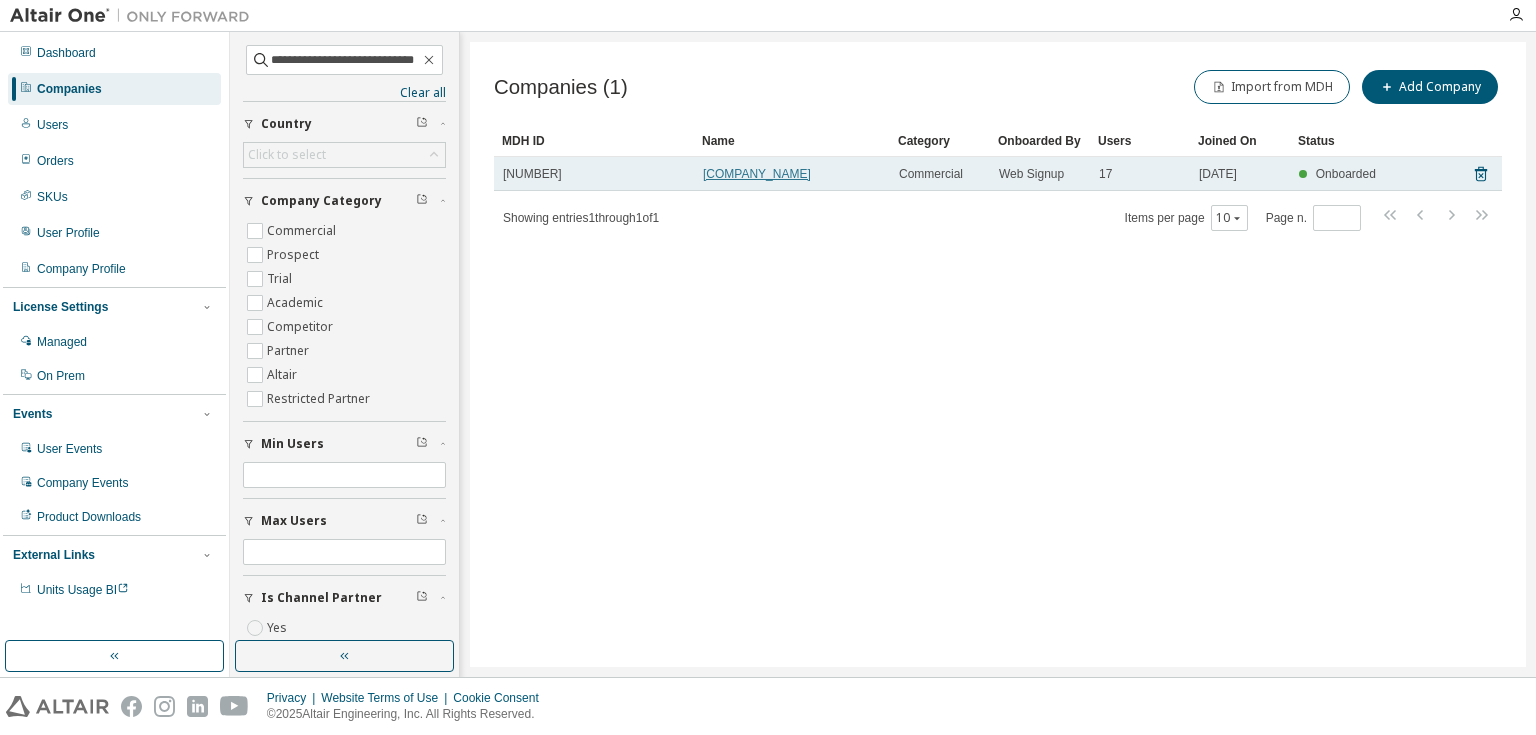 scroll, scrollTop: 0, scrollLeft: 0, axis: both 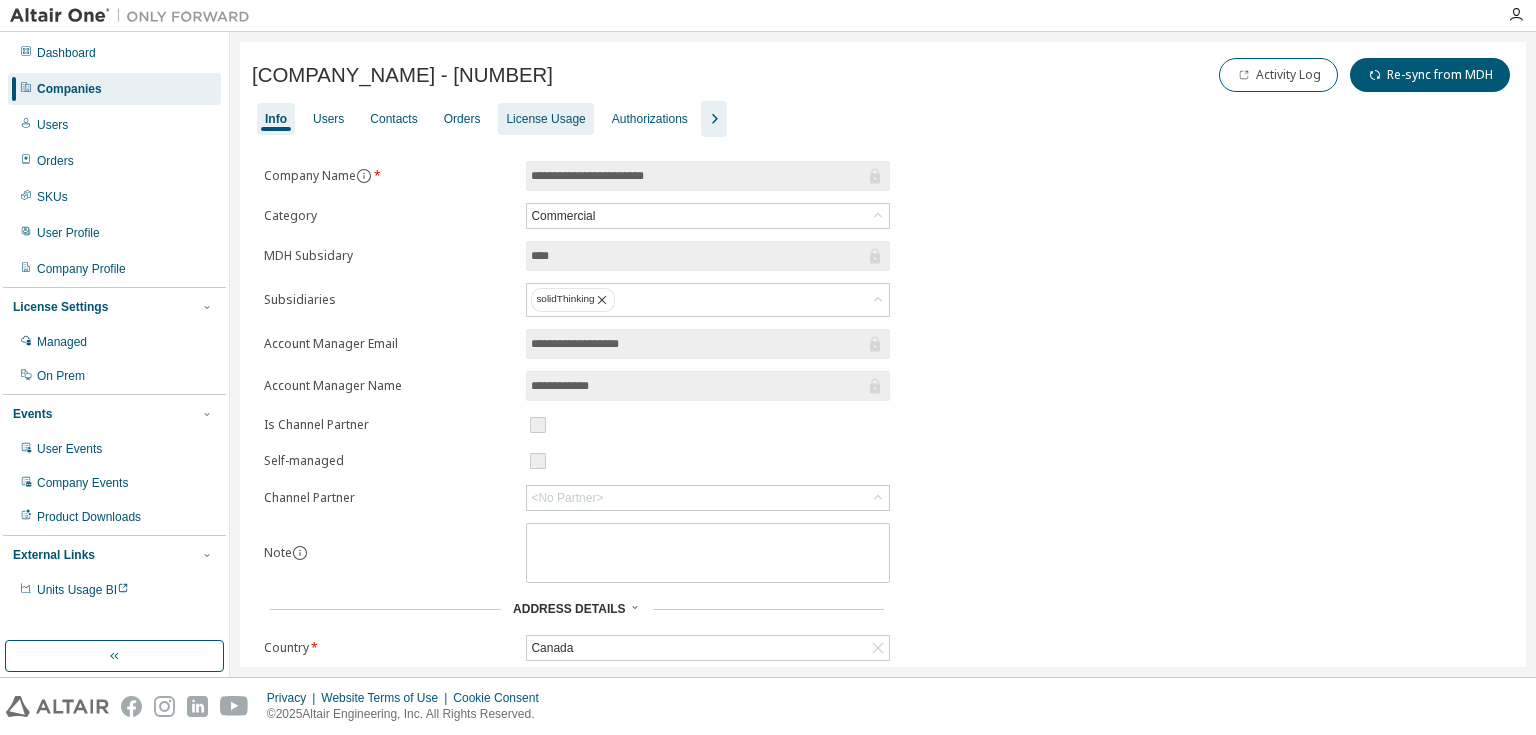 click on "License Usage" at bounding box center (545, 119) 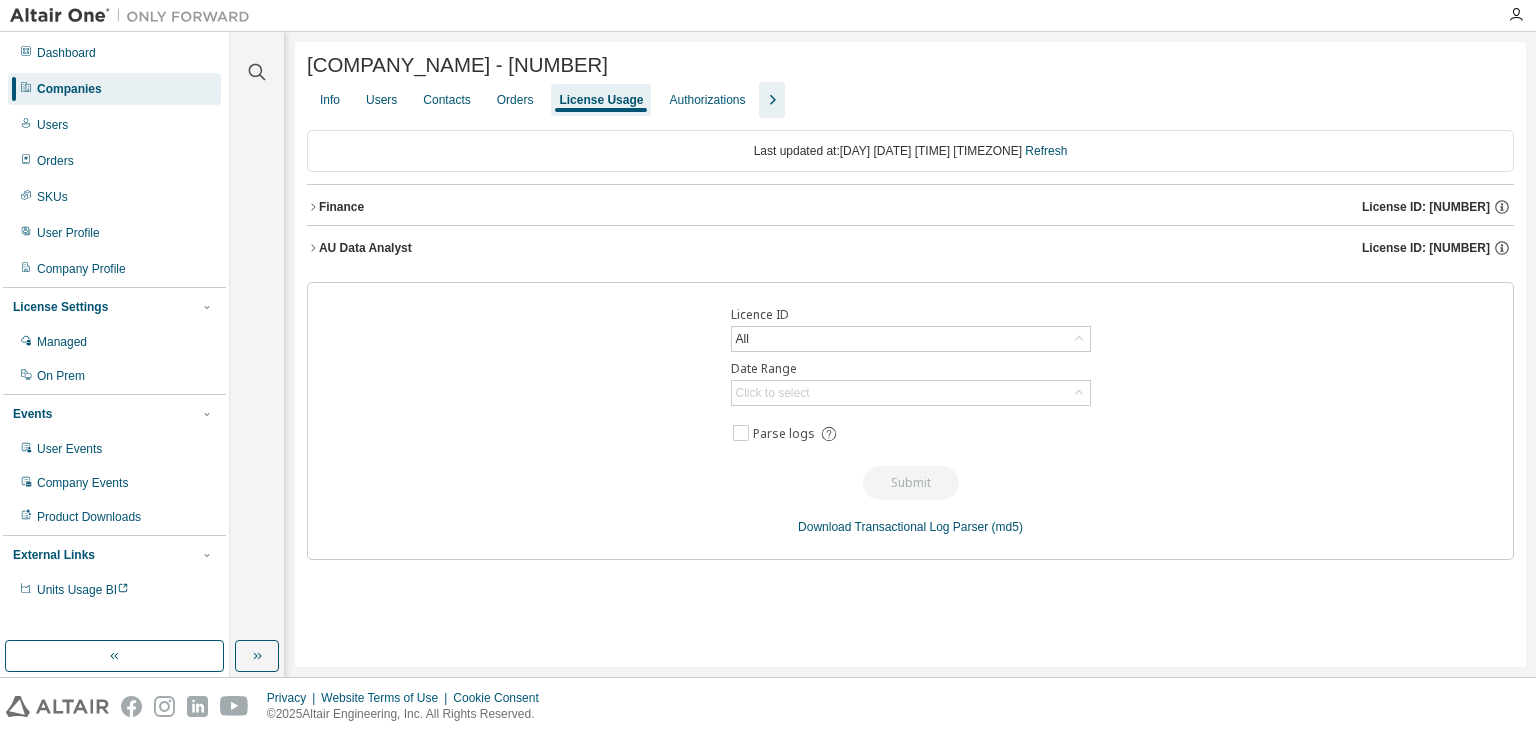 click 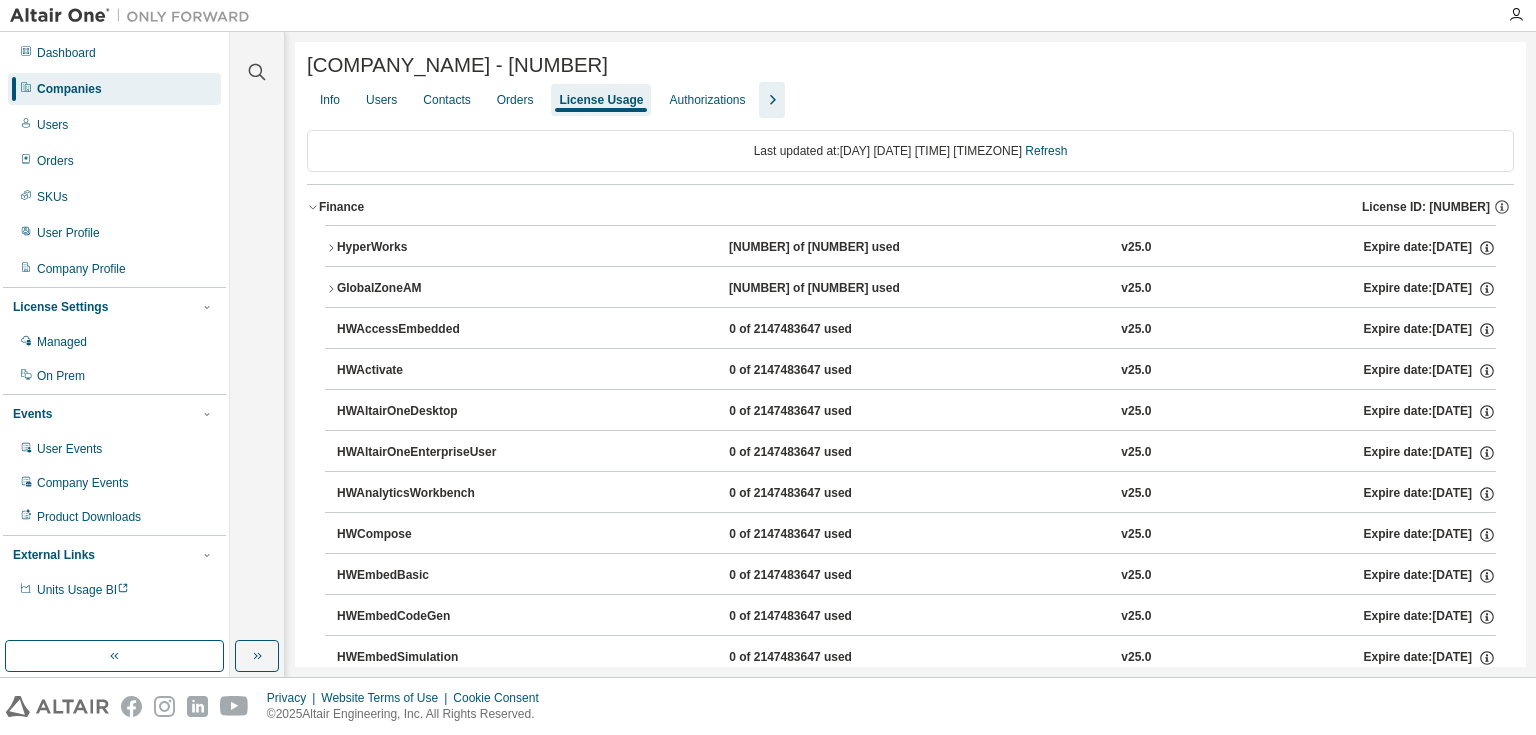 click 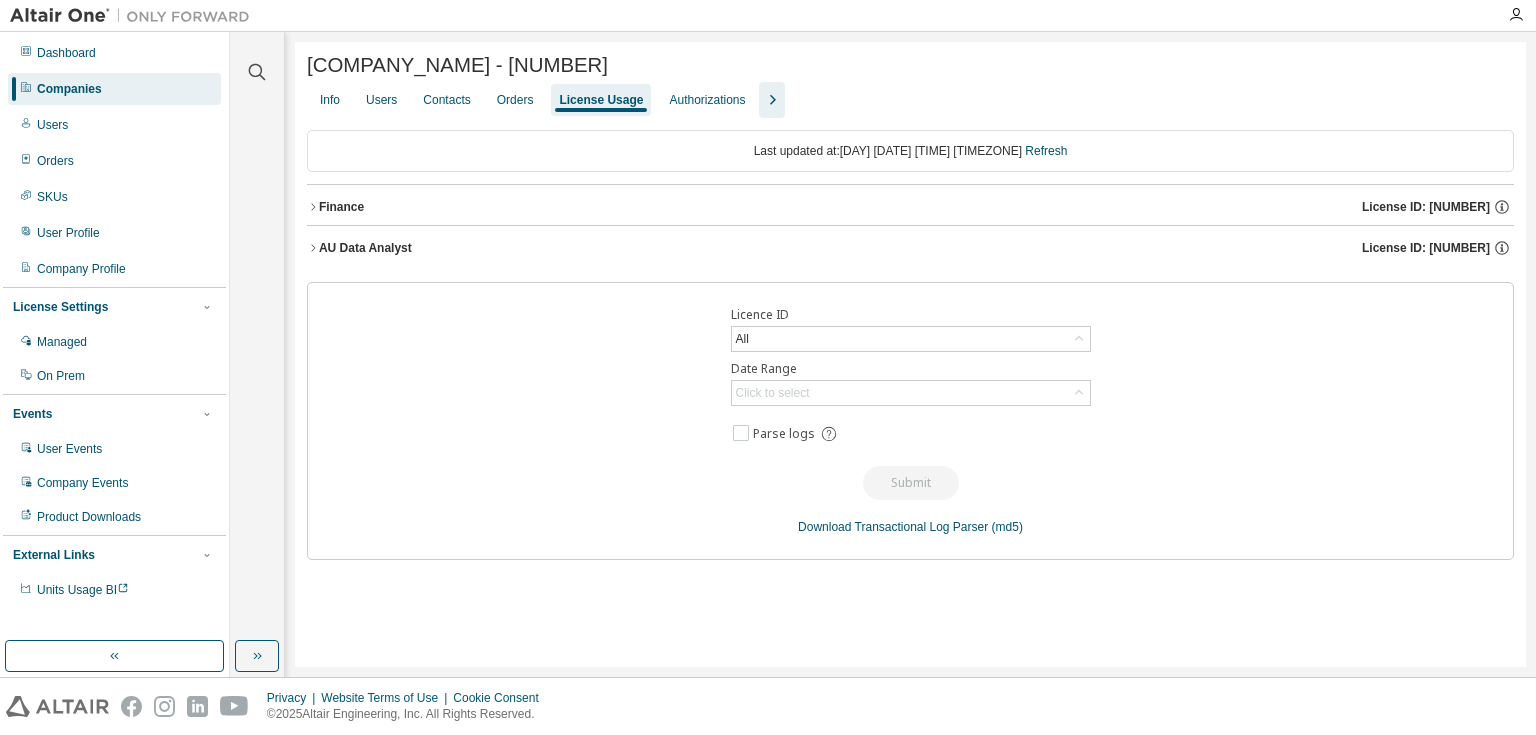 click 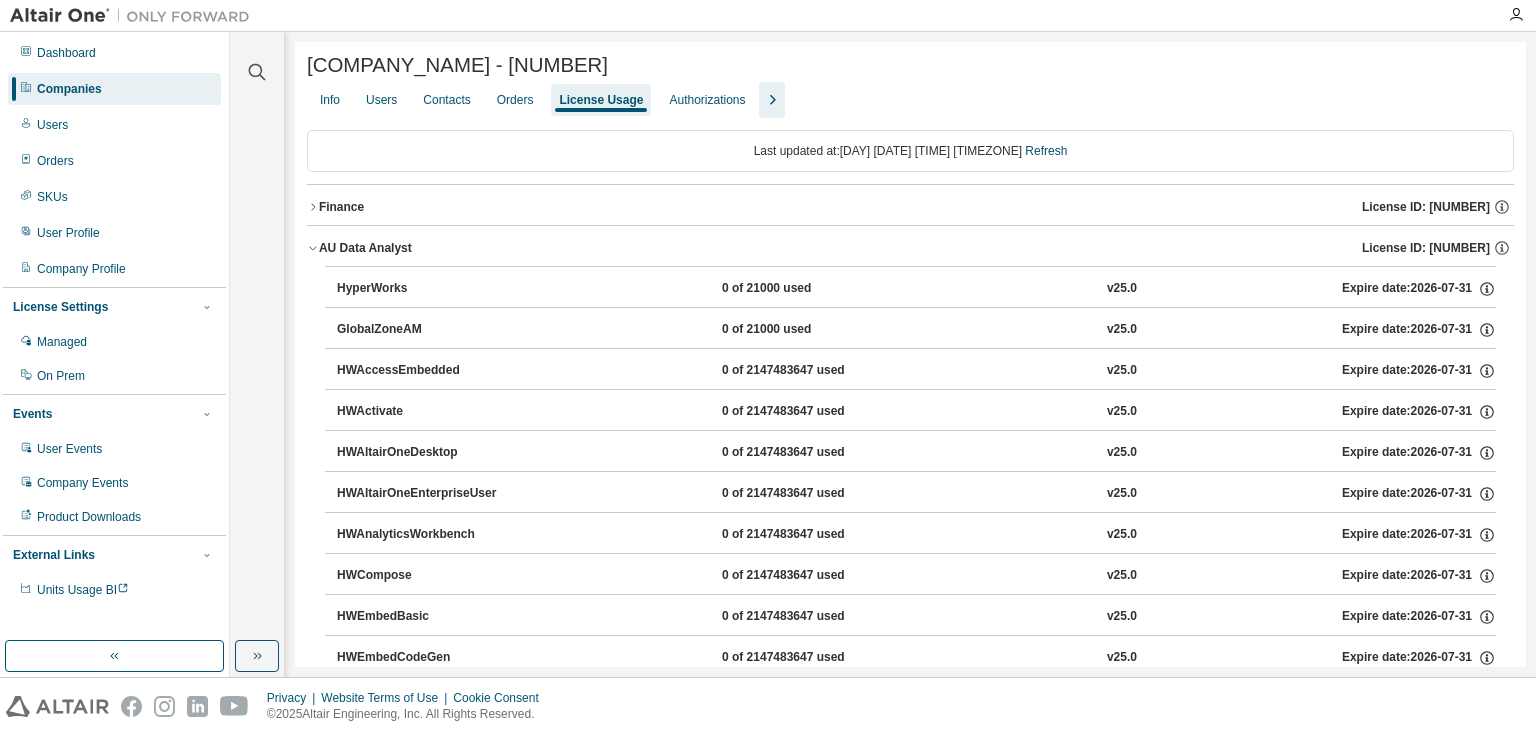 click 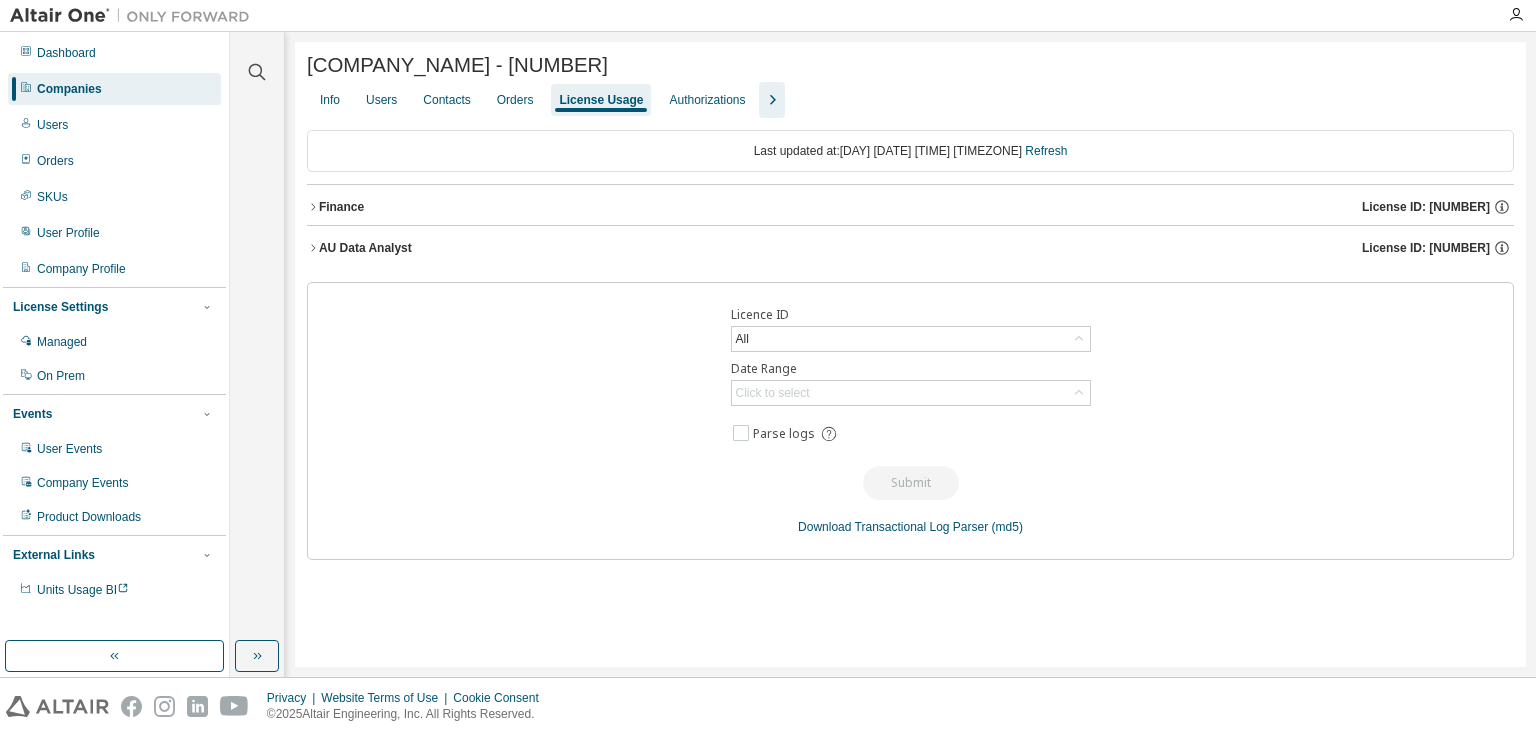 click 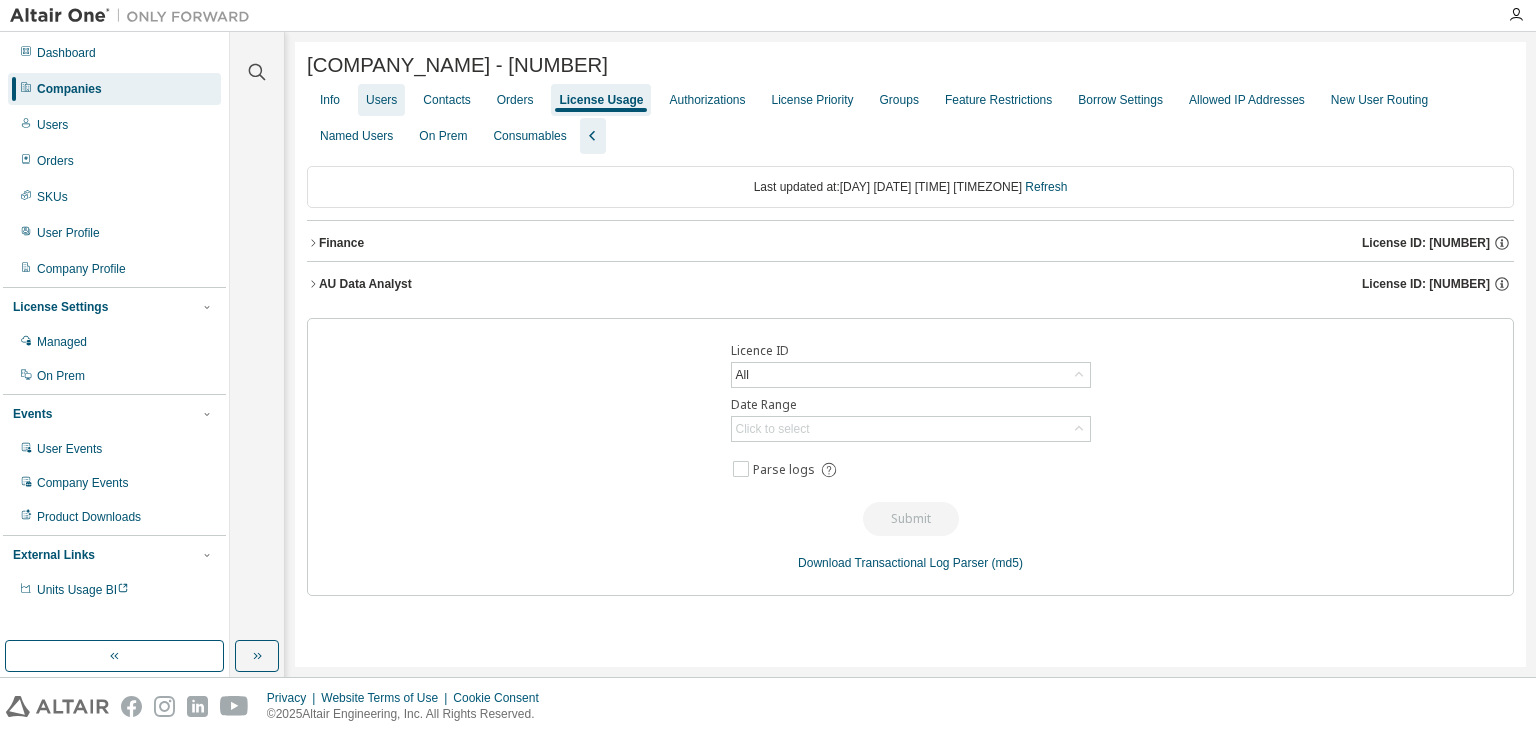 click on "Users" at bounding box center (381, 100) 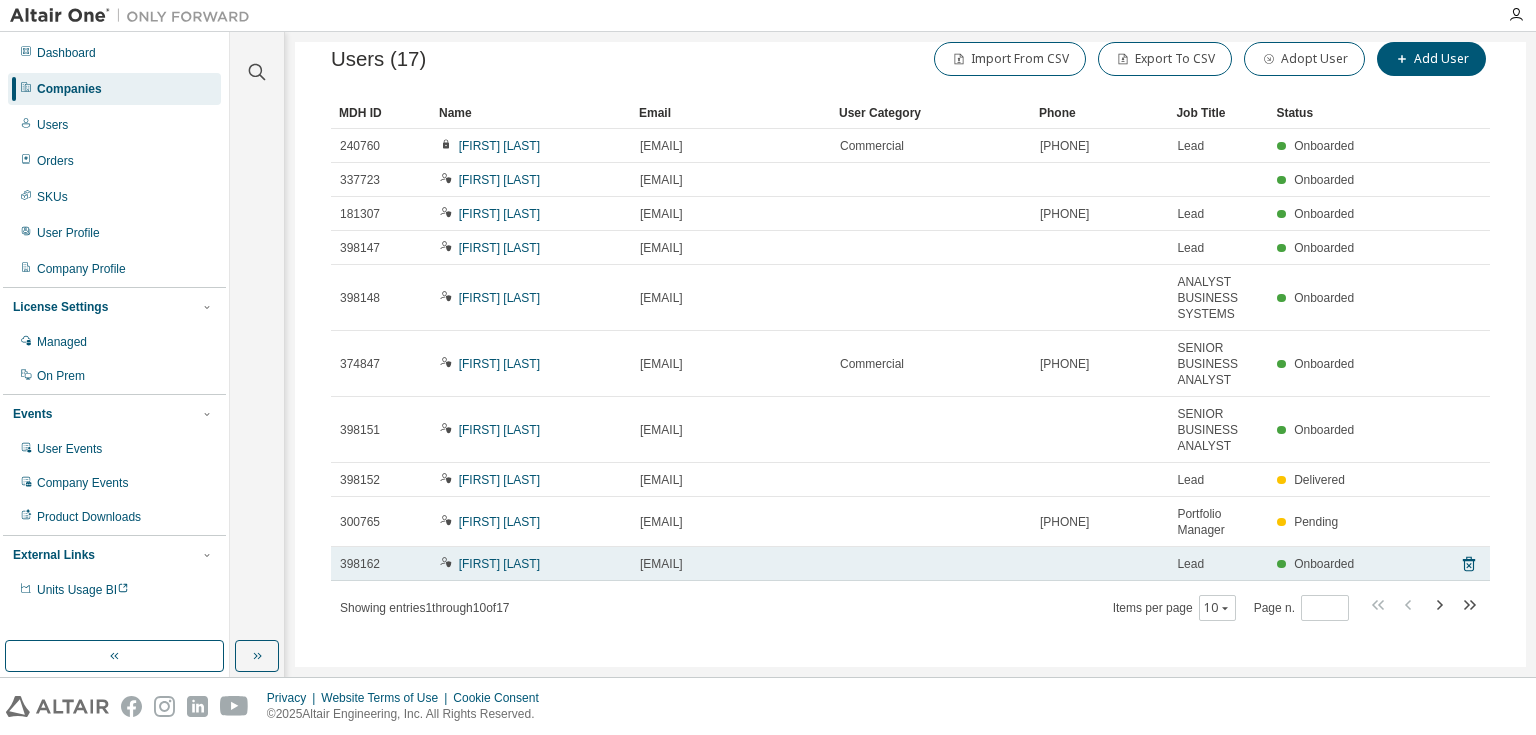 scroll, scrollTop: 177, scrollLeft: 0, axis: vertical 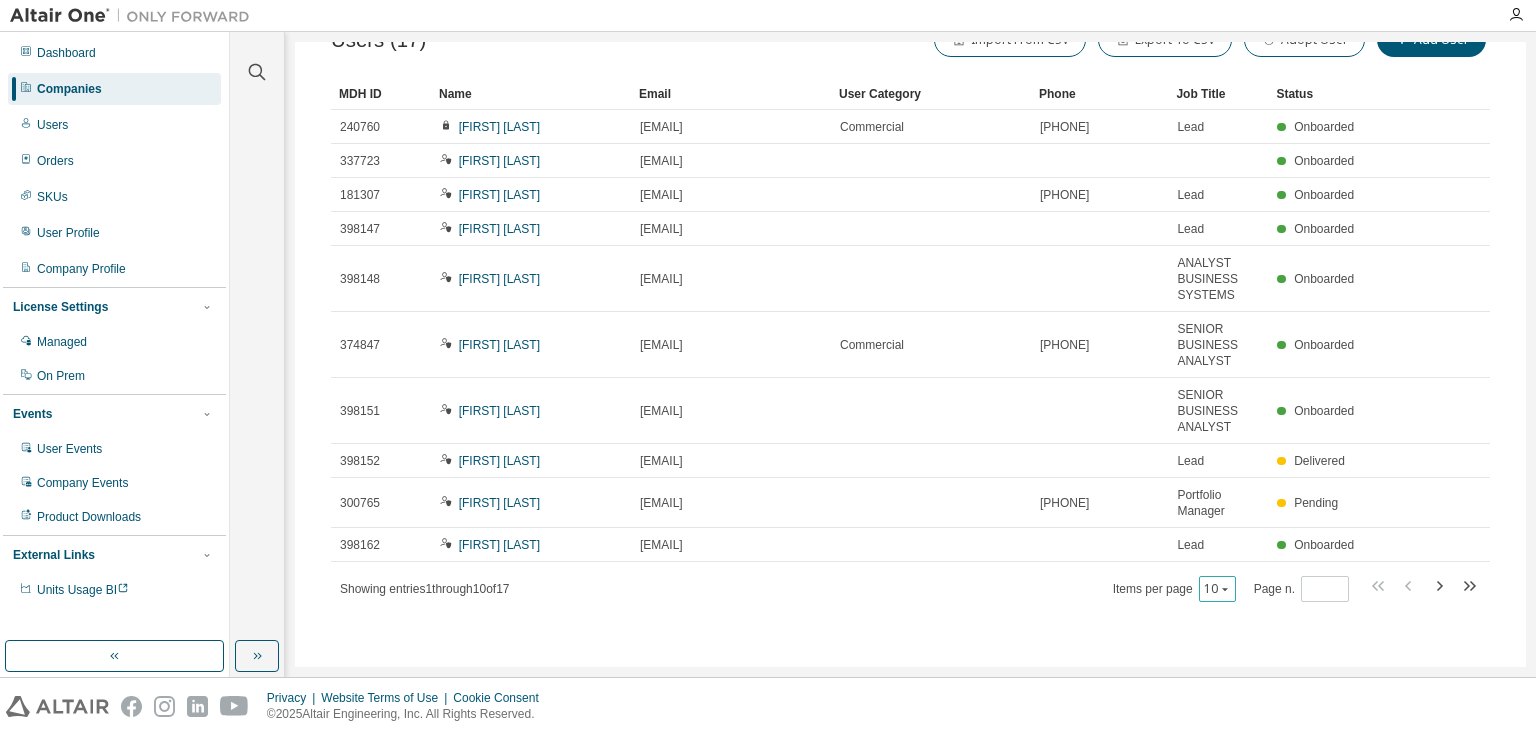 click 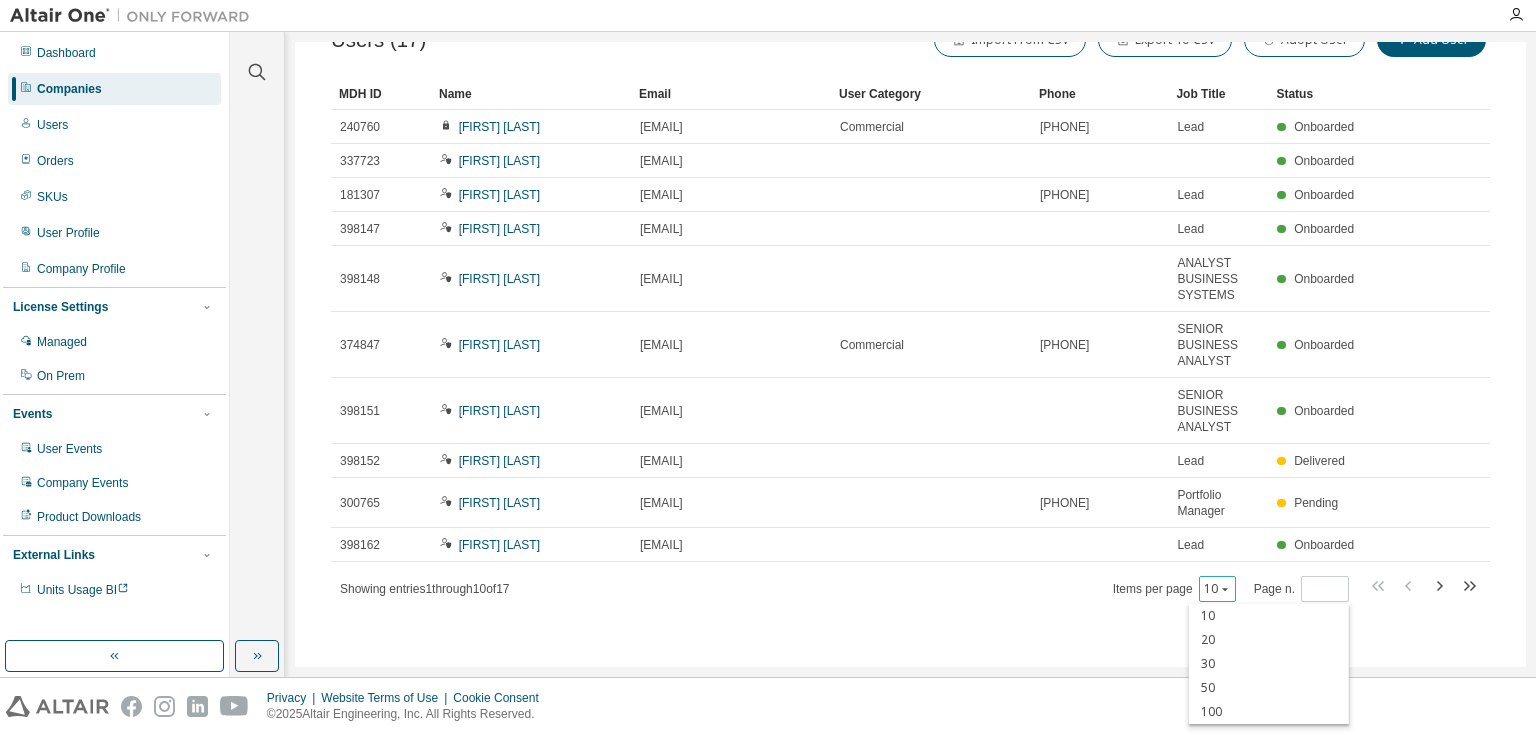 click on "50" at bounding box center [1269, 688] 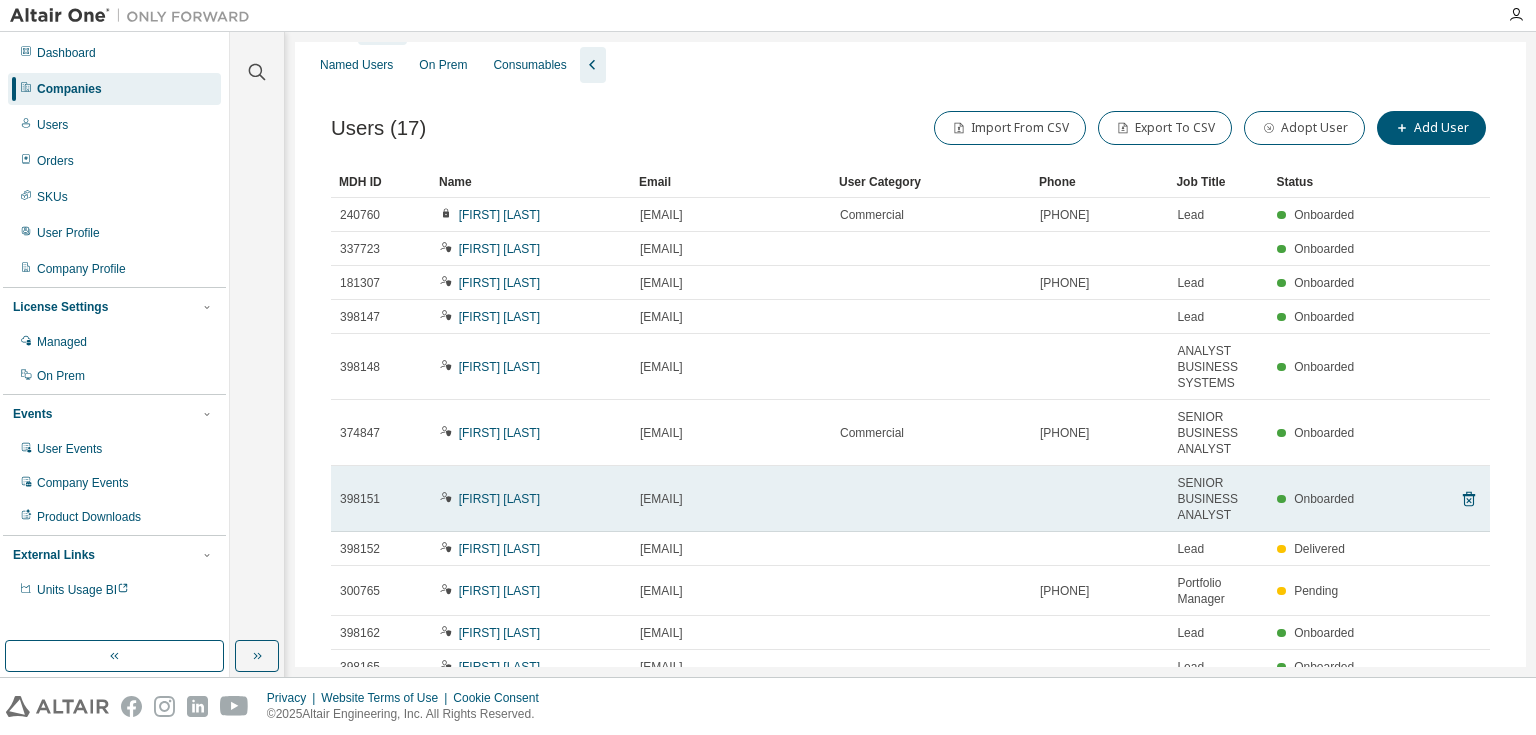 scroll, scrollTop: 48, scrollLeft: 0, axis: vertical 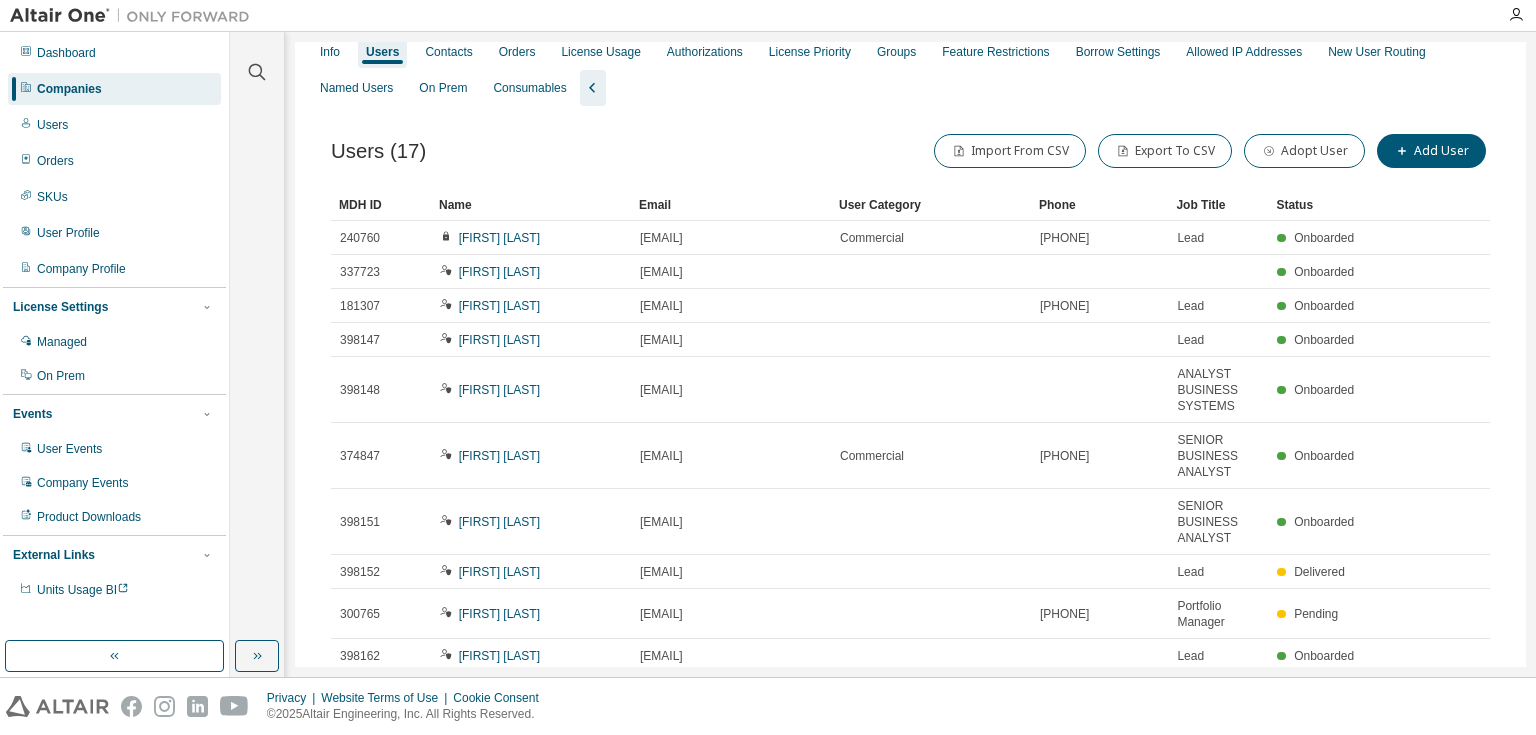 click on "Name" at bounding box center (531, 205) 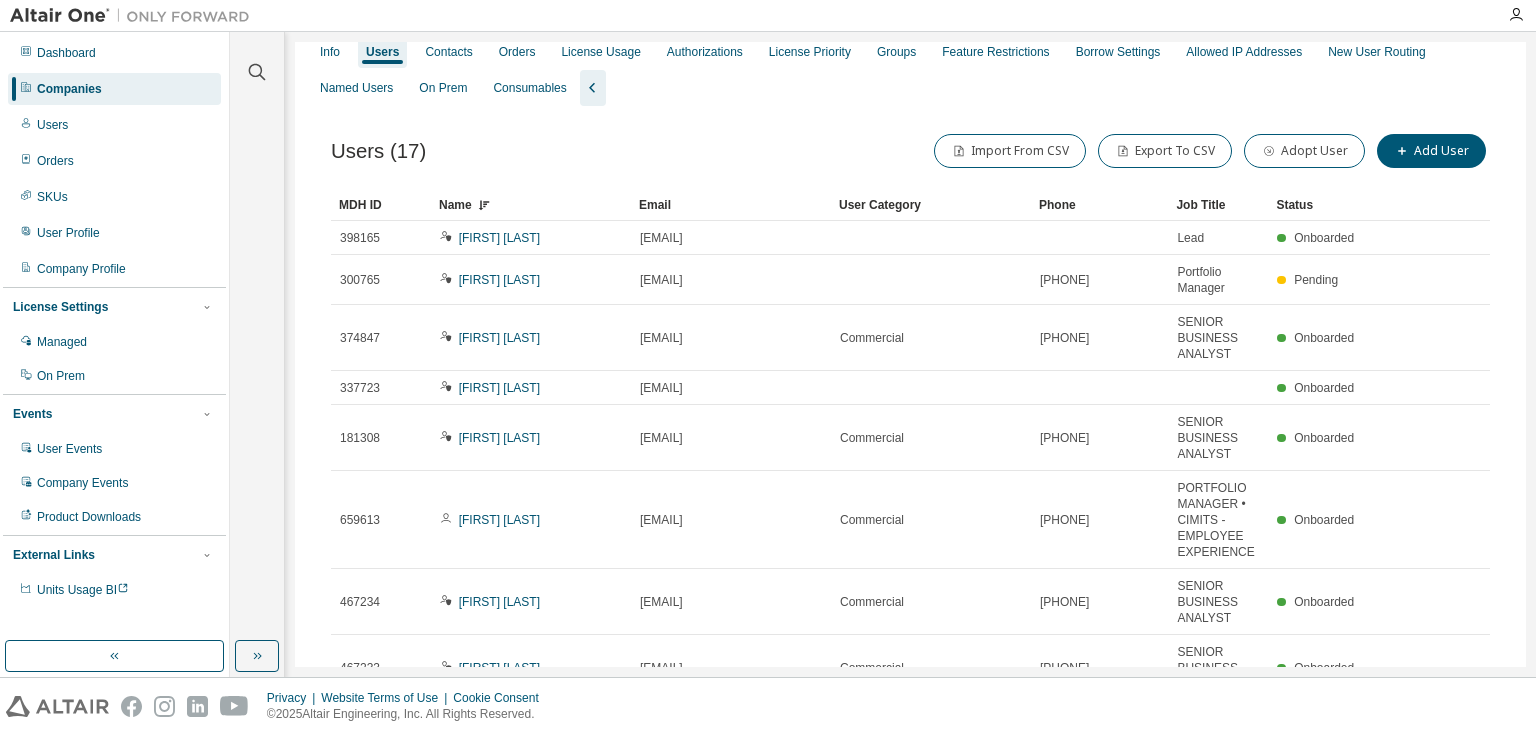 click on "Name" at bounding box center [531, 205] 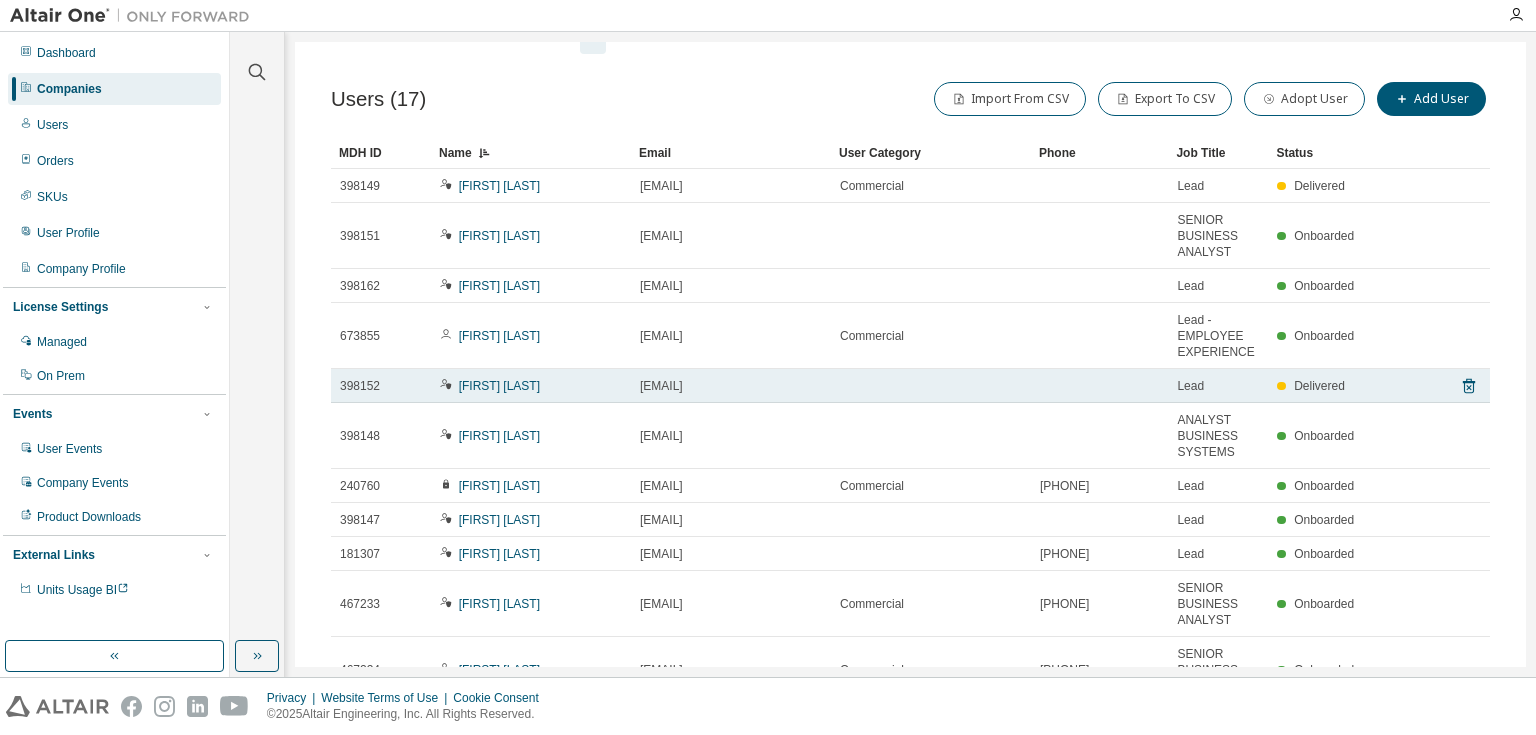 scroll, scrollTop: 208, scrollLeft: 0, axis: vertical 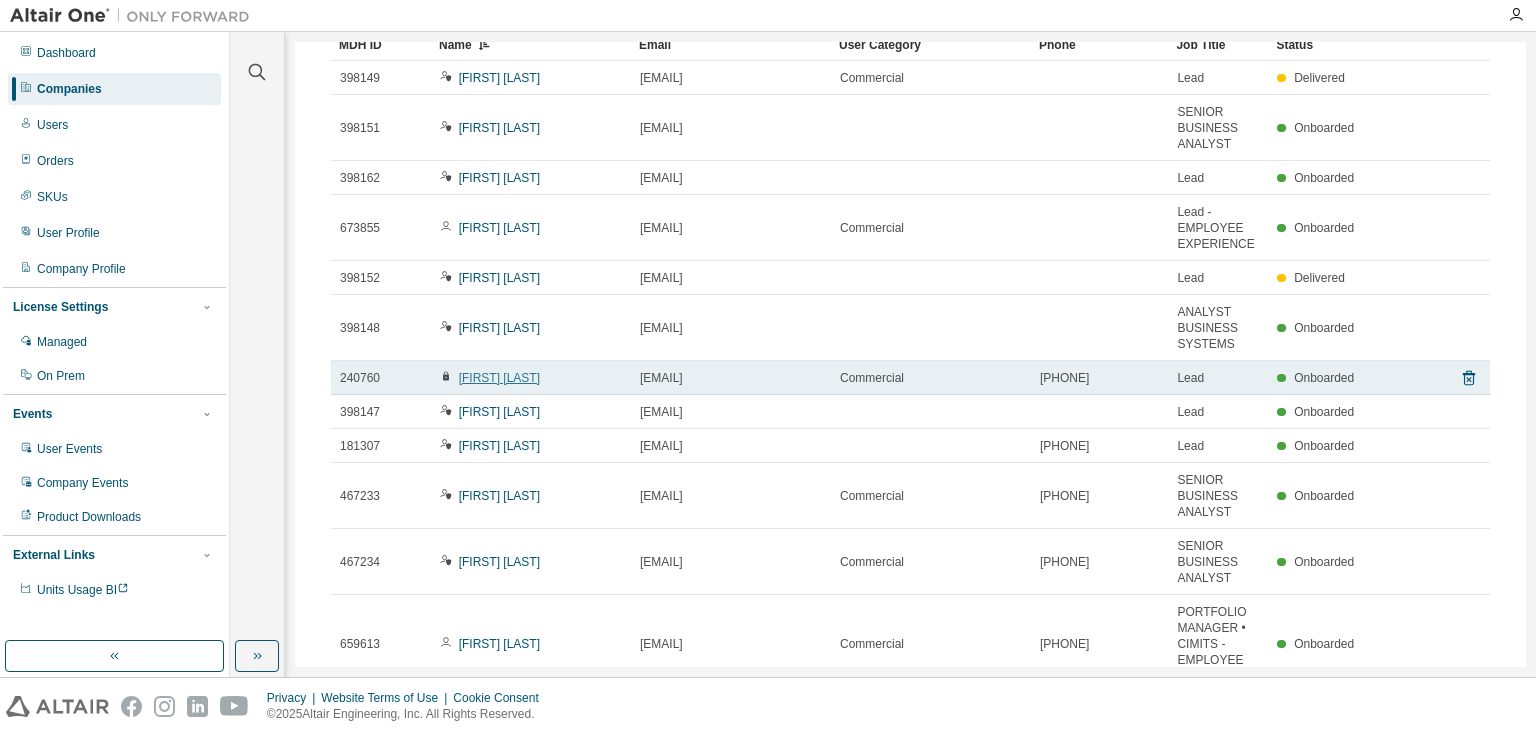 click on "[FIRST] [LAST]" at bounding box center (499, 378) 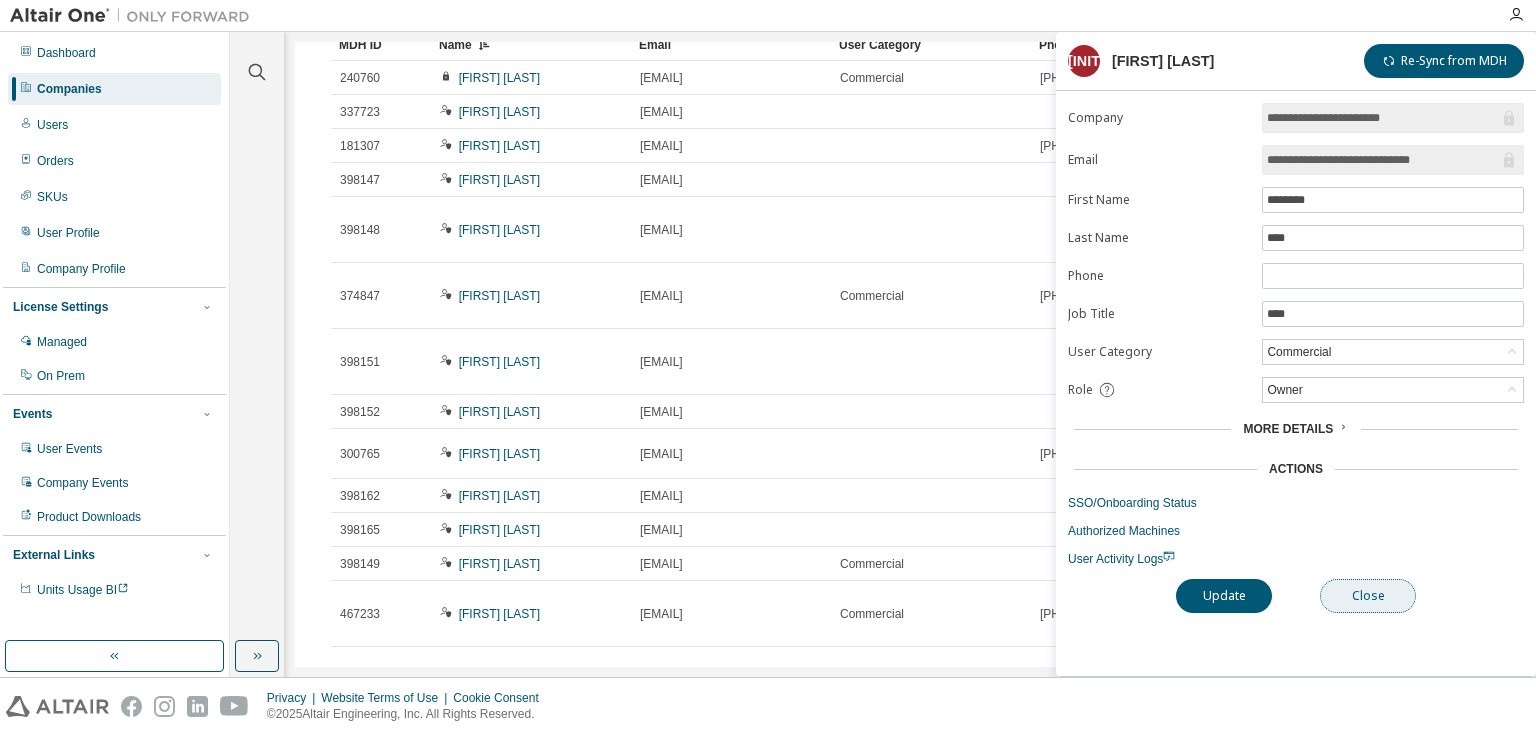 click on "Close" at bounding box center [1368, 596] 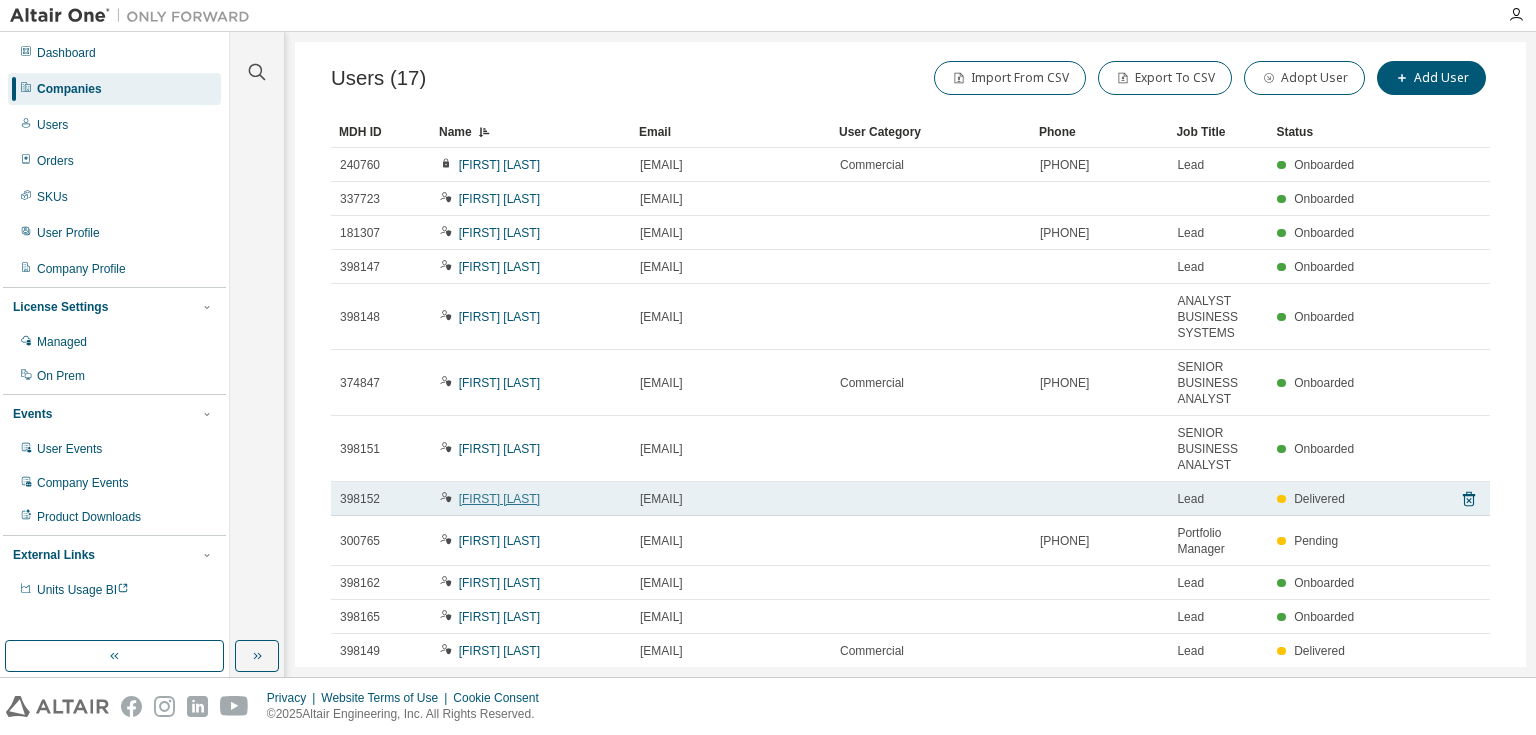 scroll, scrollTop: 0, scrollLeft: 0, axis: both 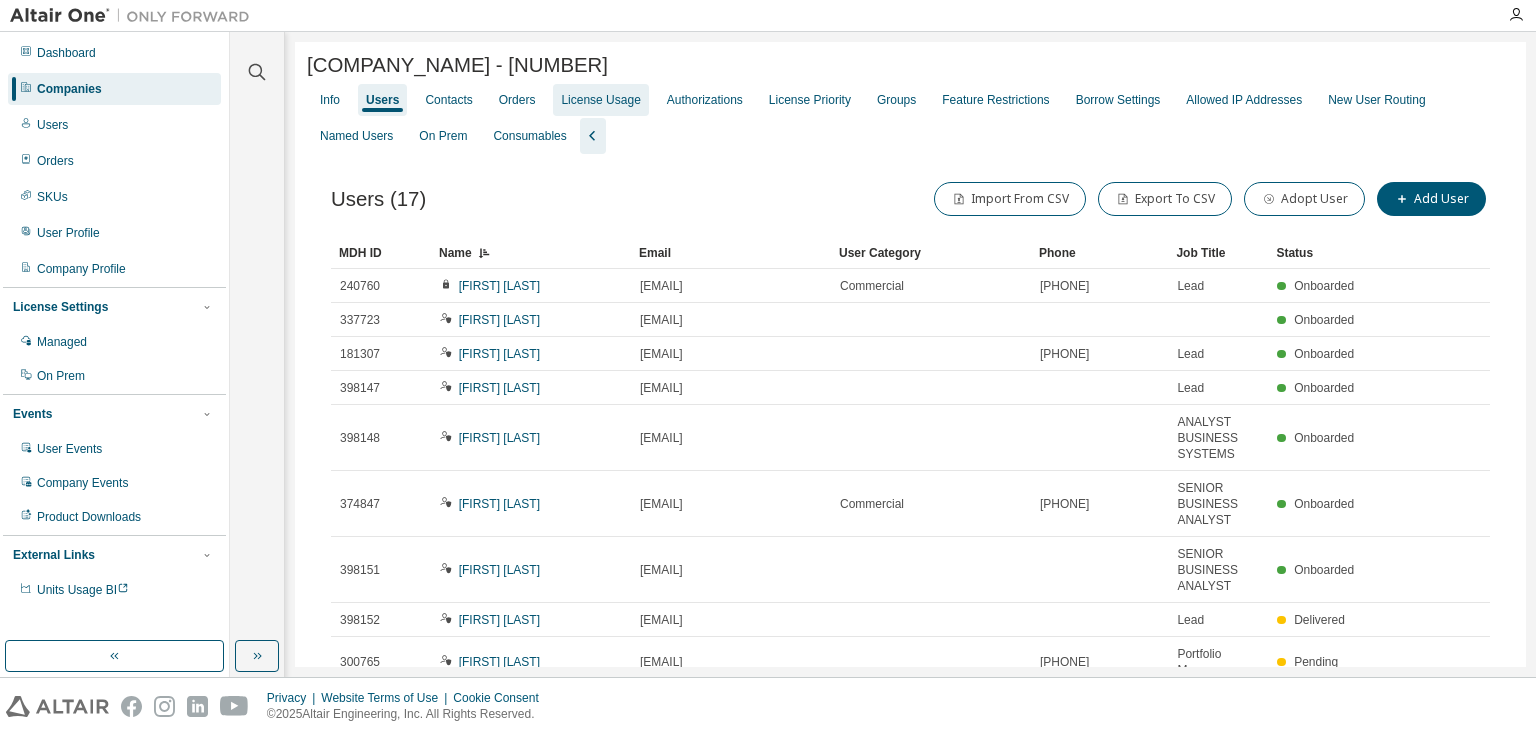 click on "License Usage" at bounding box center [600, 100] 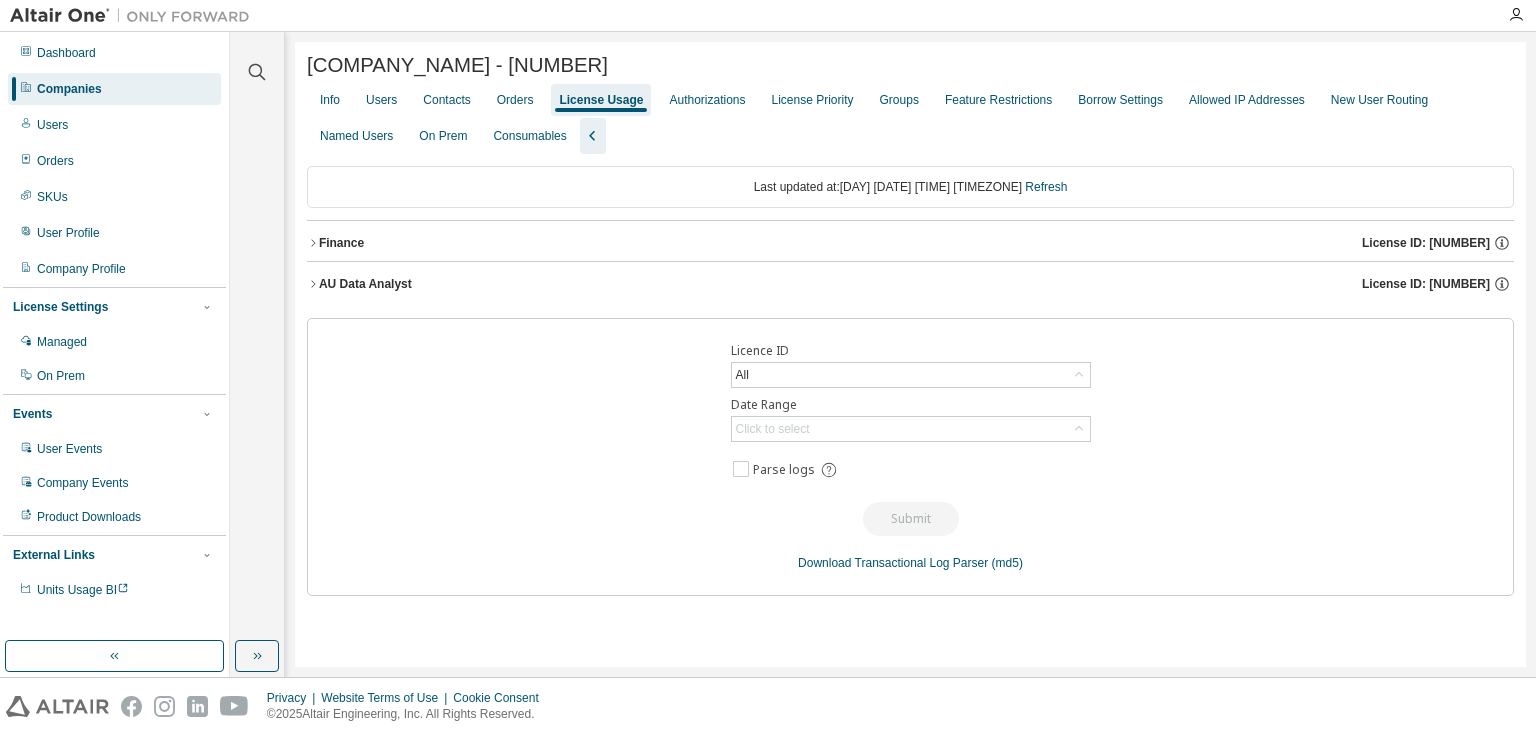 click 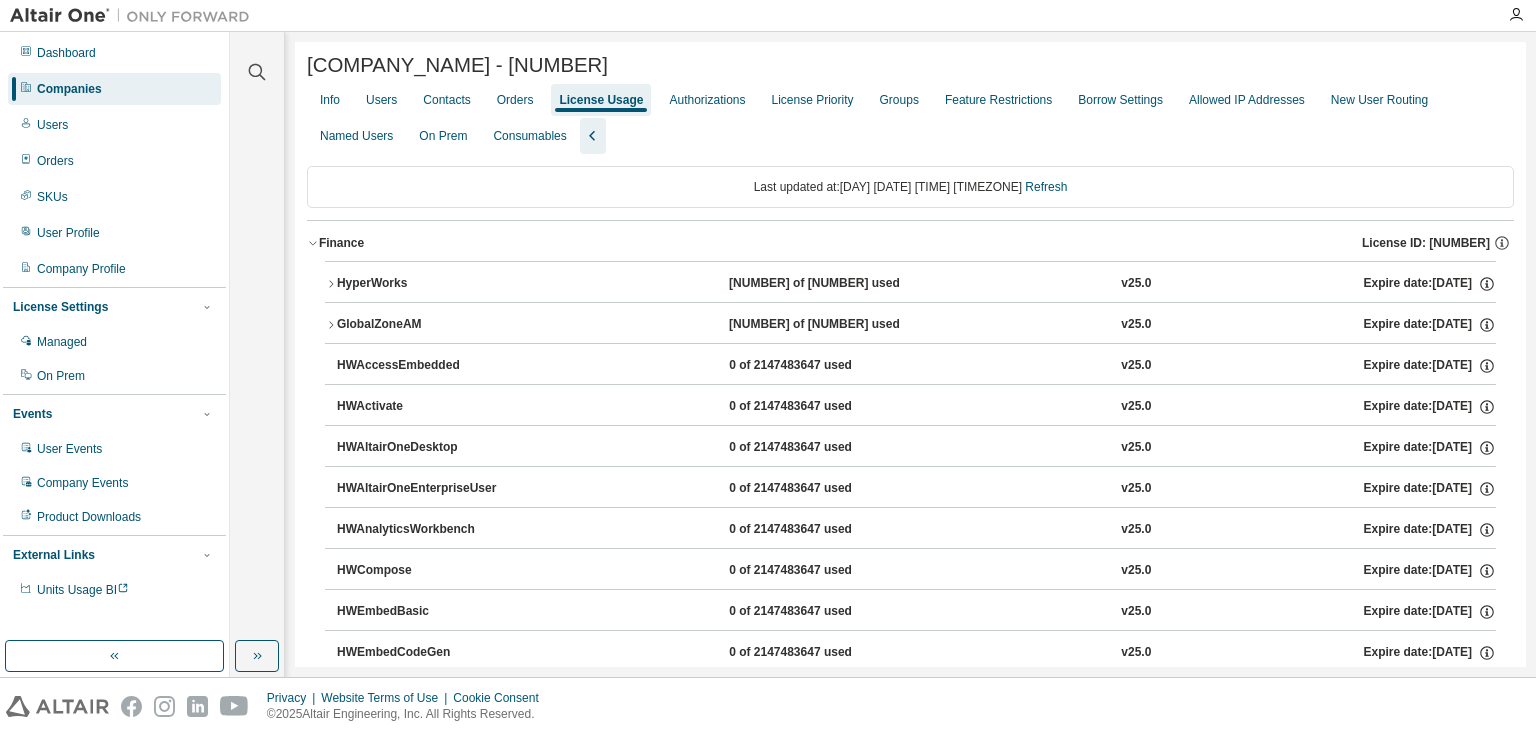 click 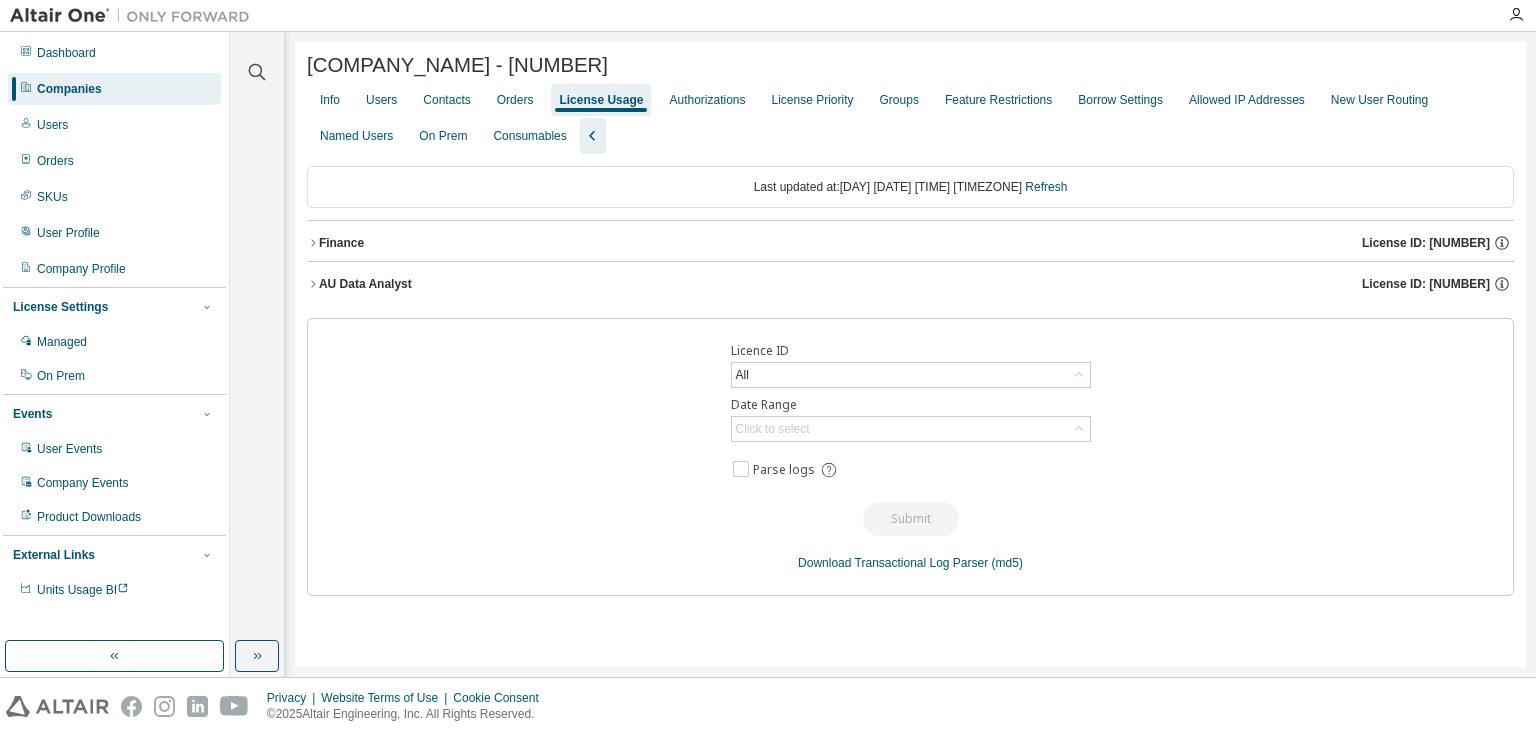 click 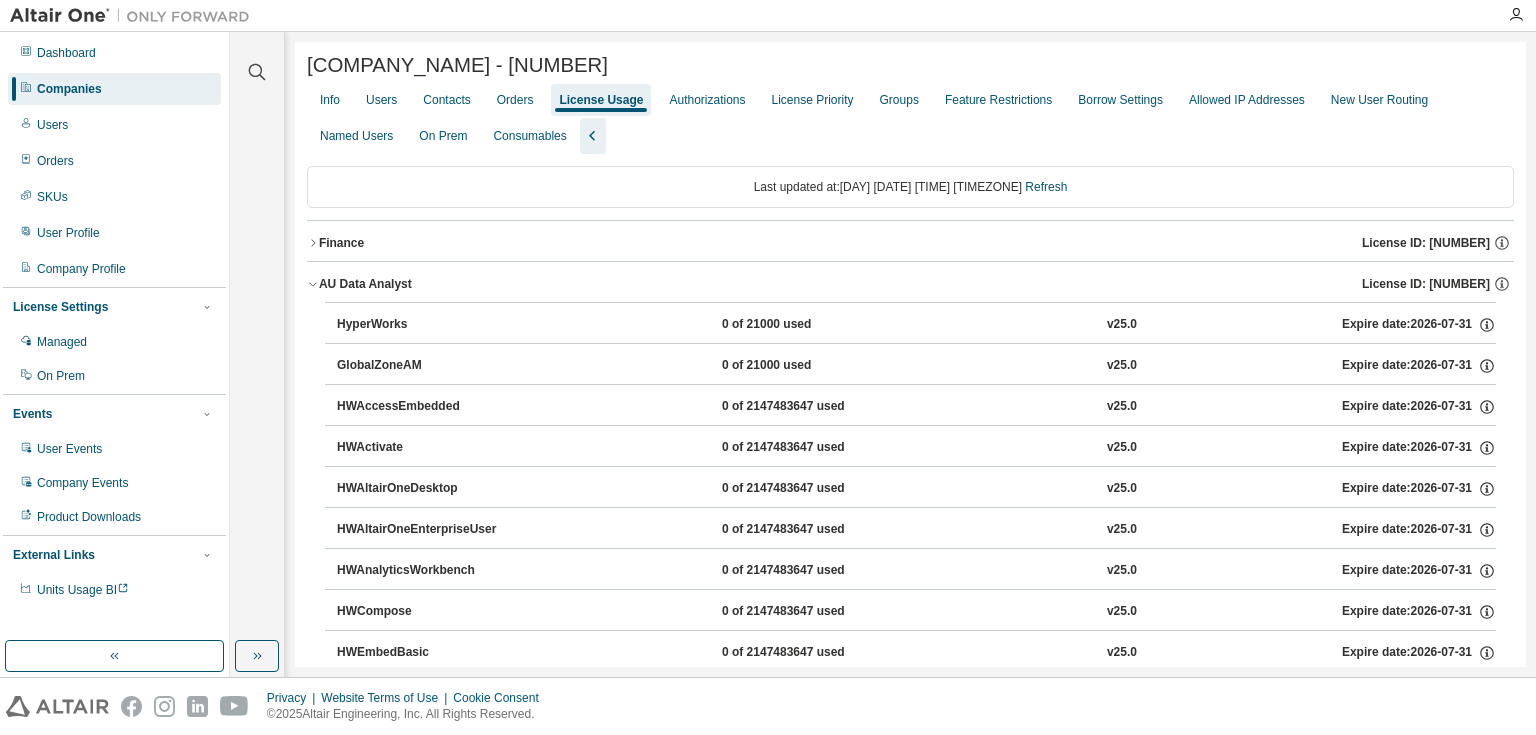 click 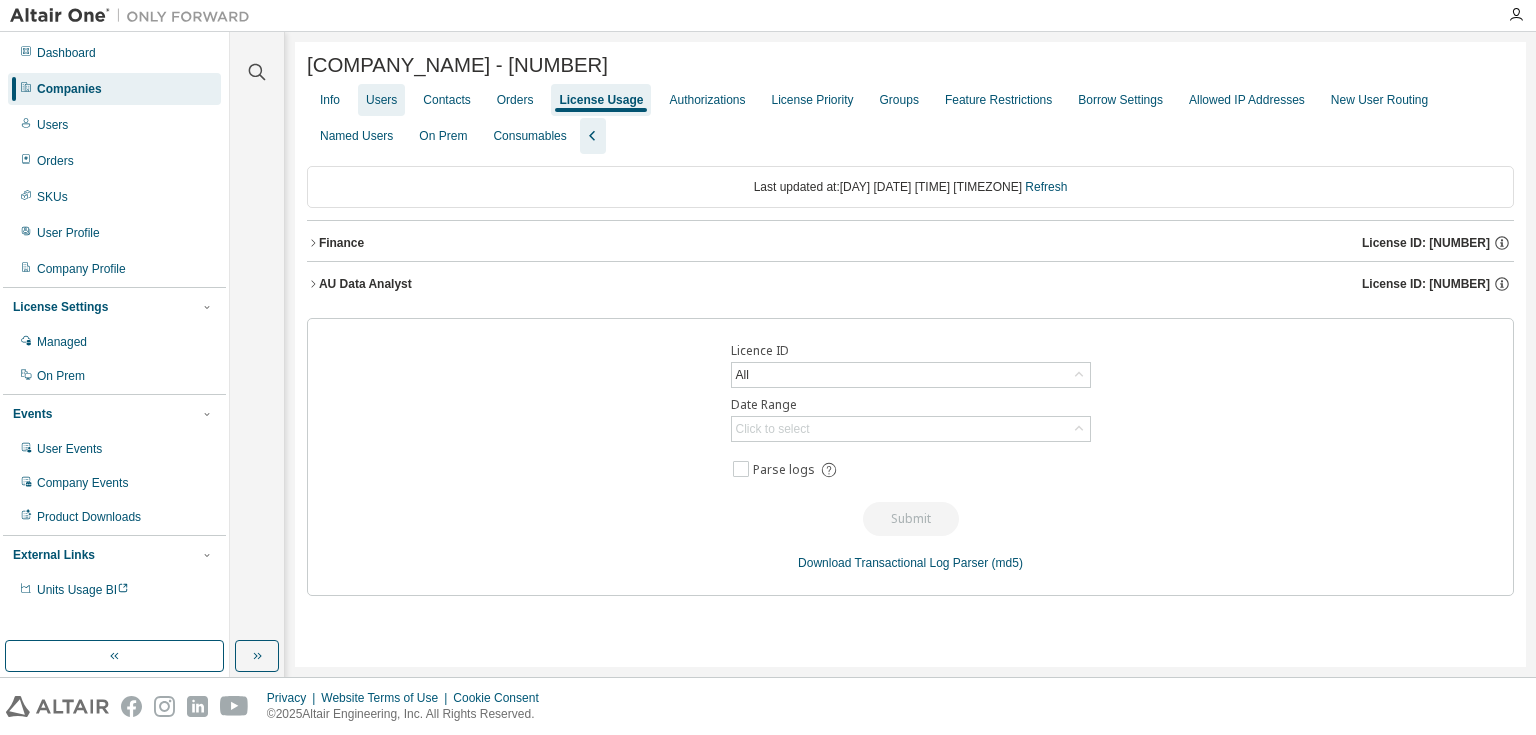 click on "Users" at bounding box center (381, 100) 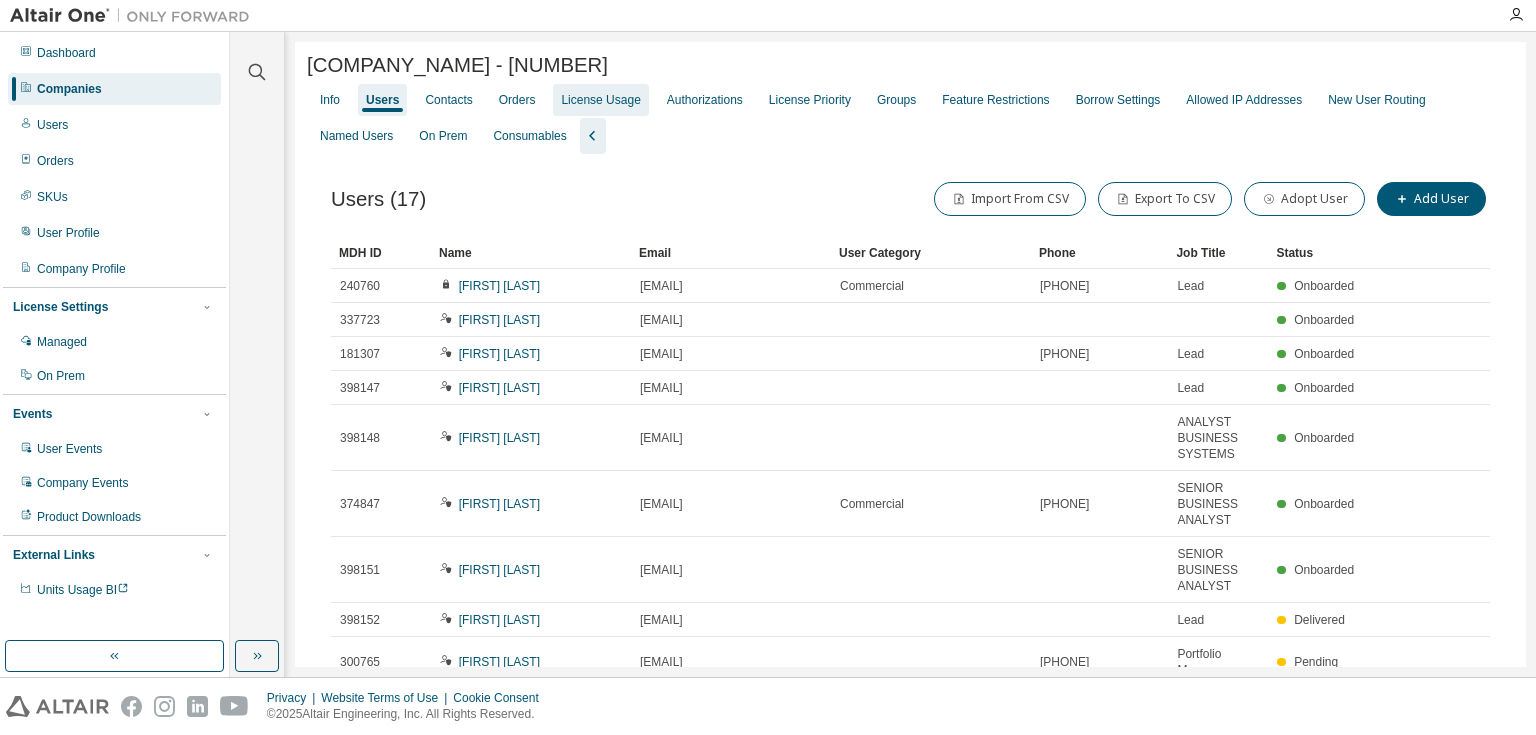 click on "License Usage" at bounding box center (600, 100) 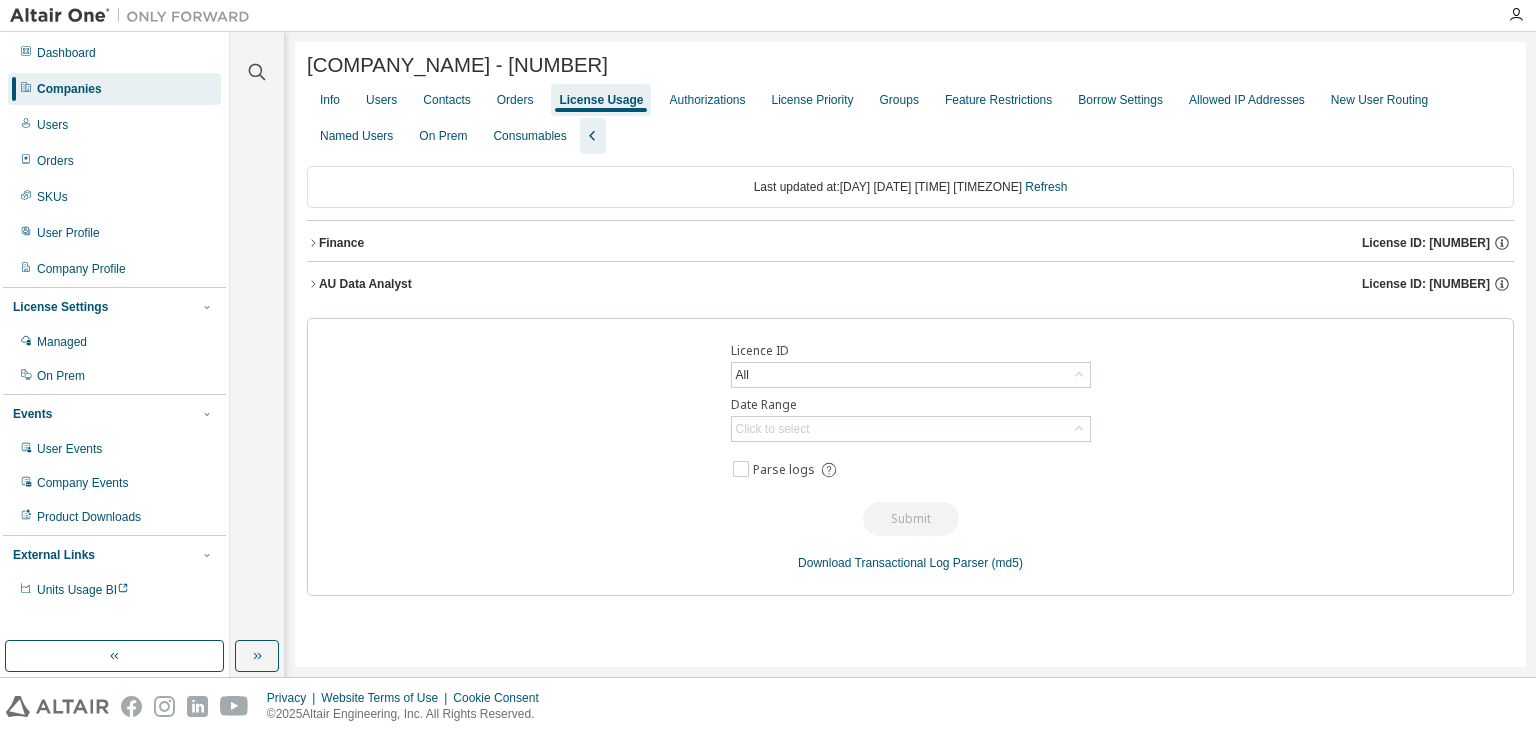 click 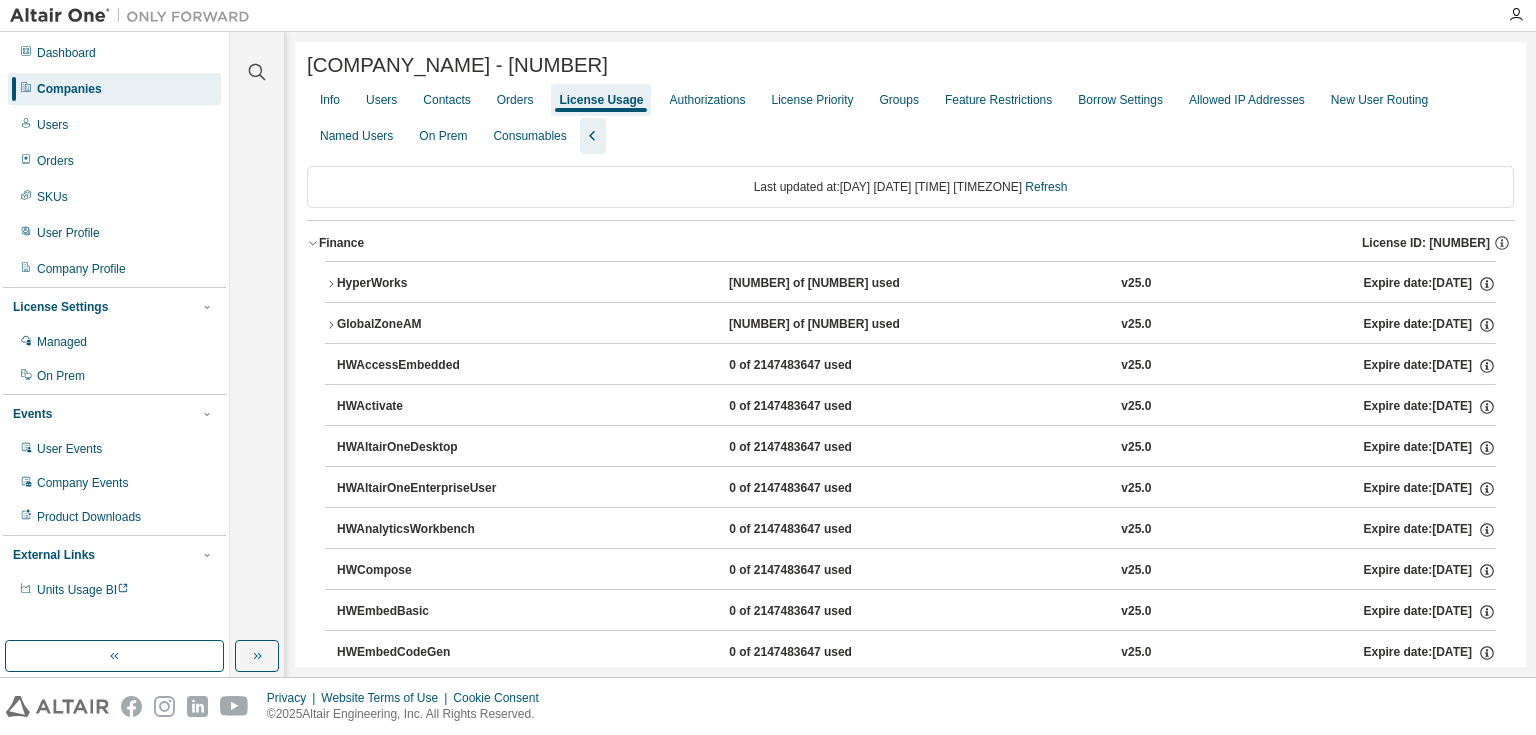 click 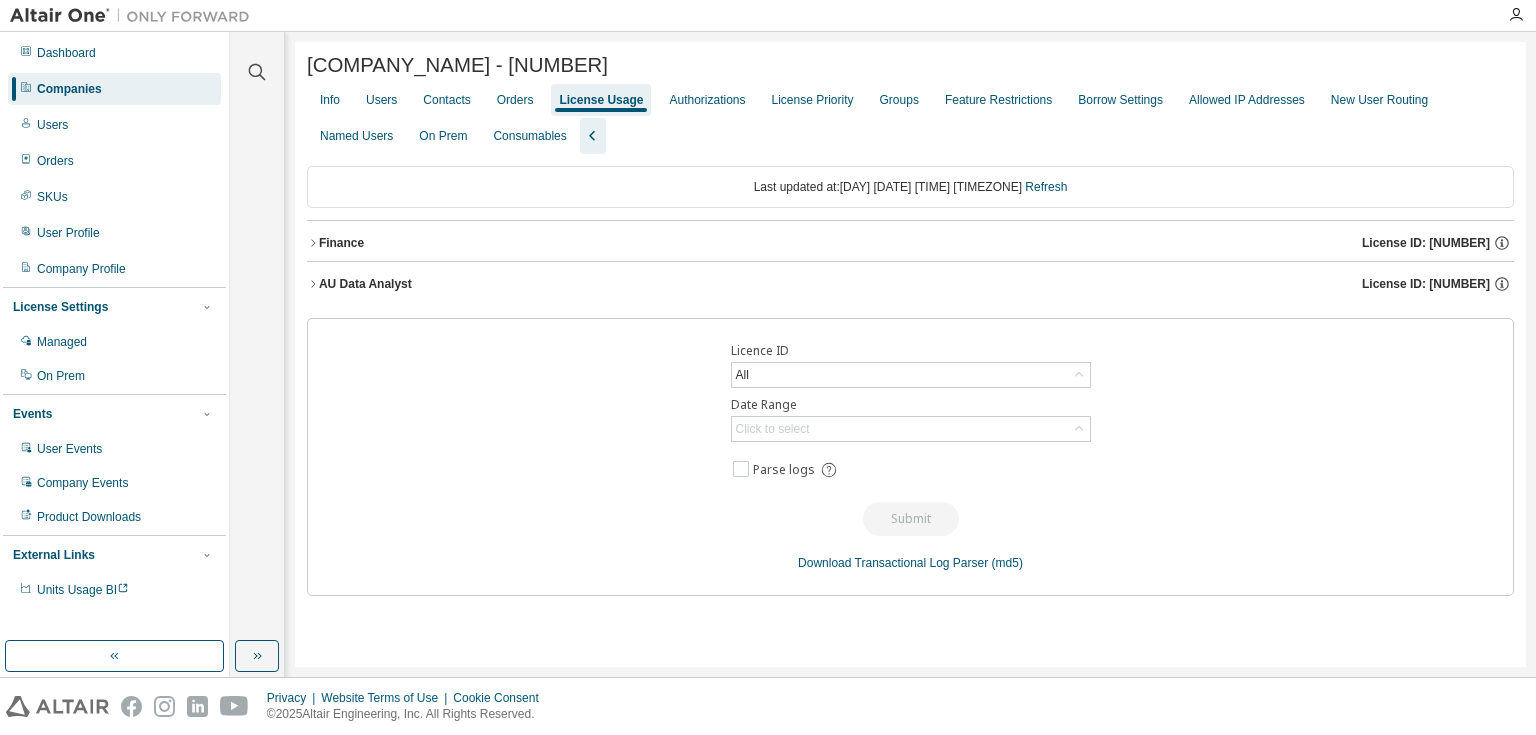 click 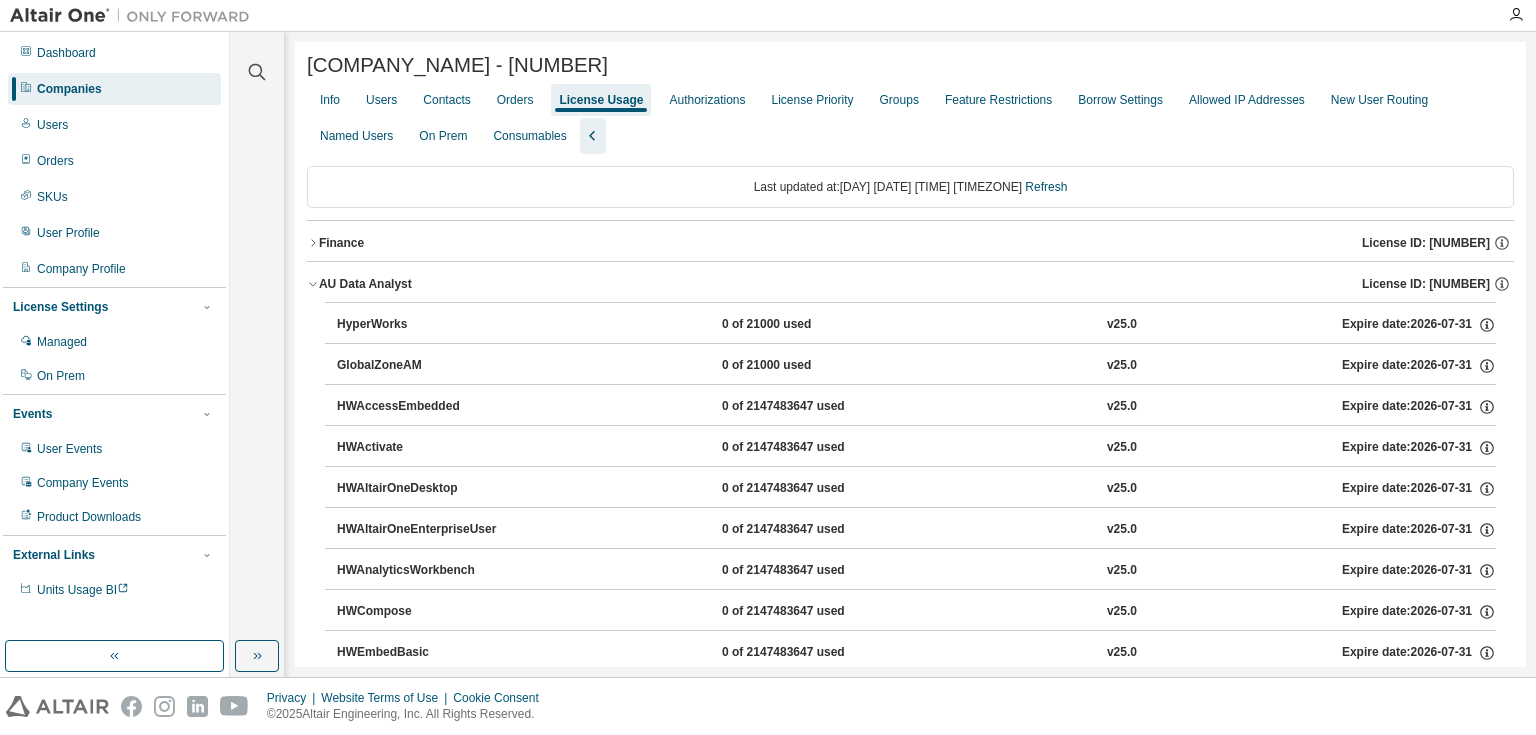 click 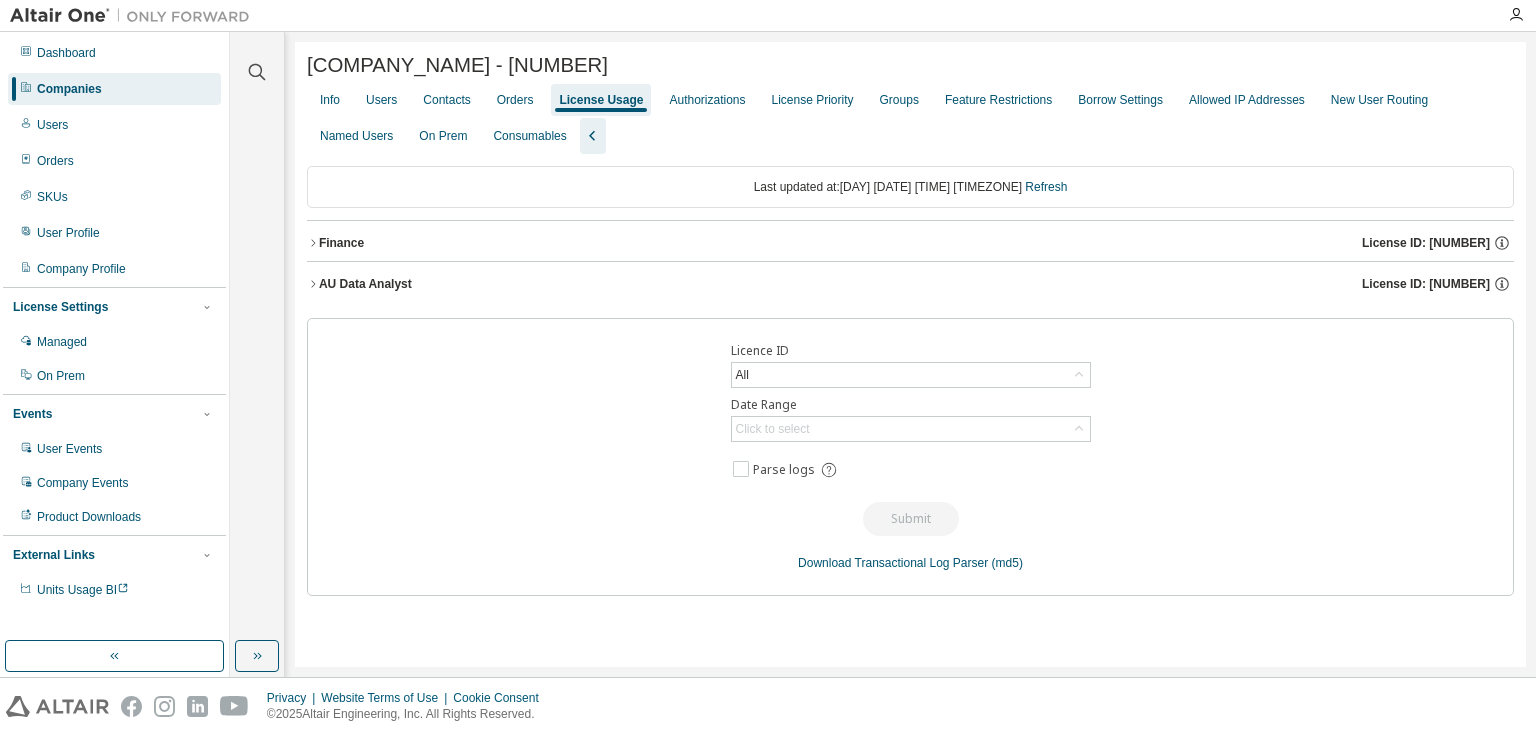 click 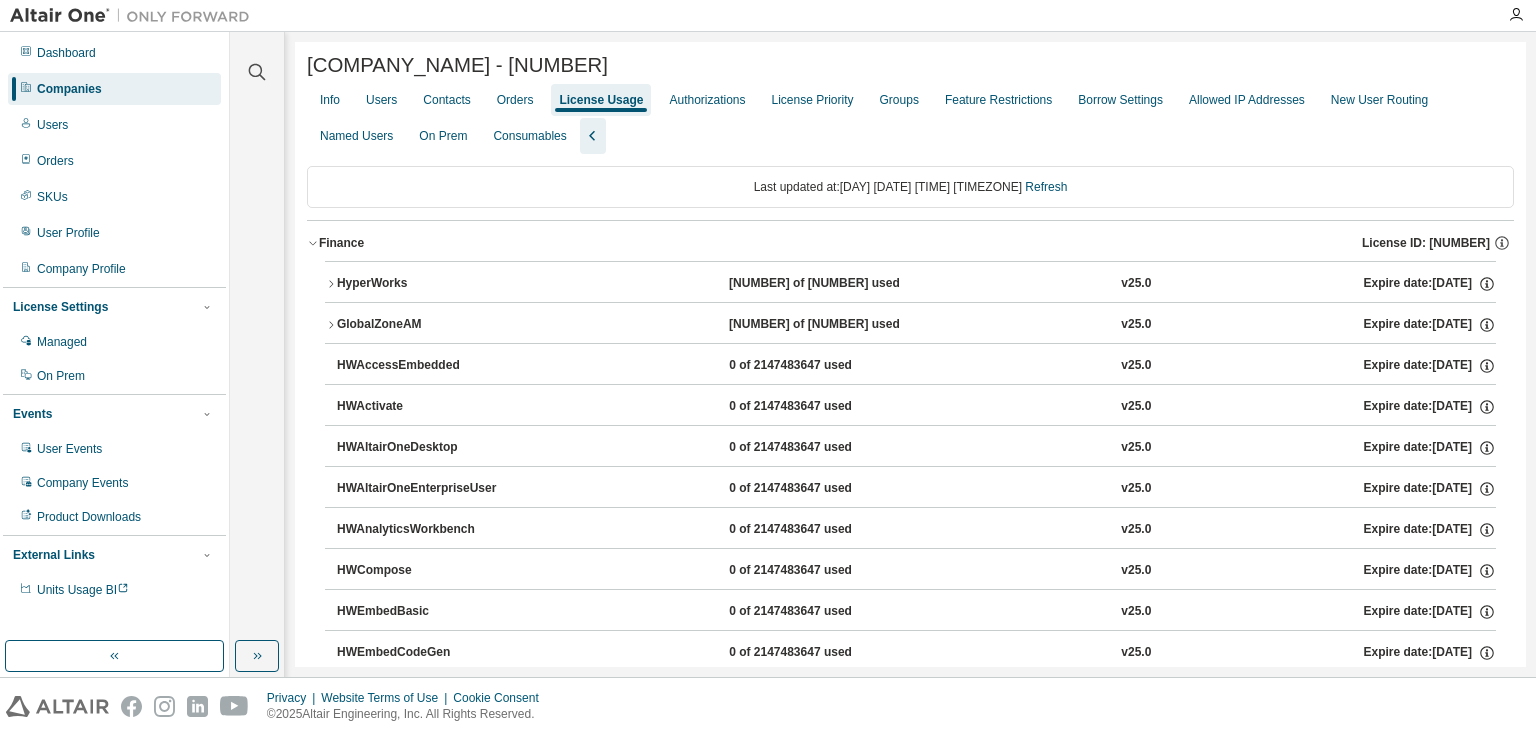 click 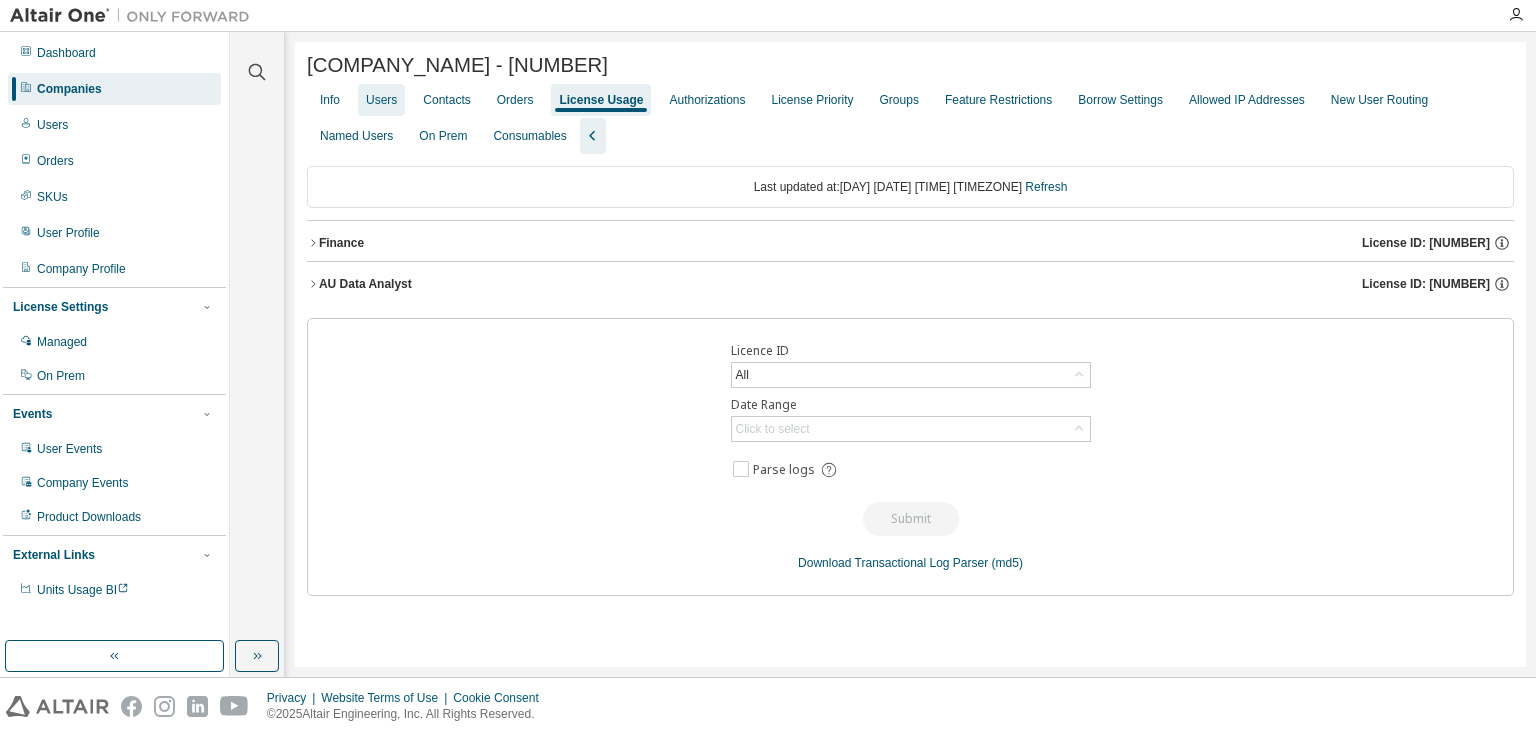 click on "Users" at bounding box center (381, 100) 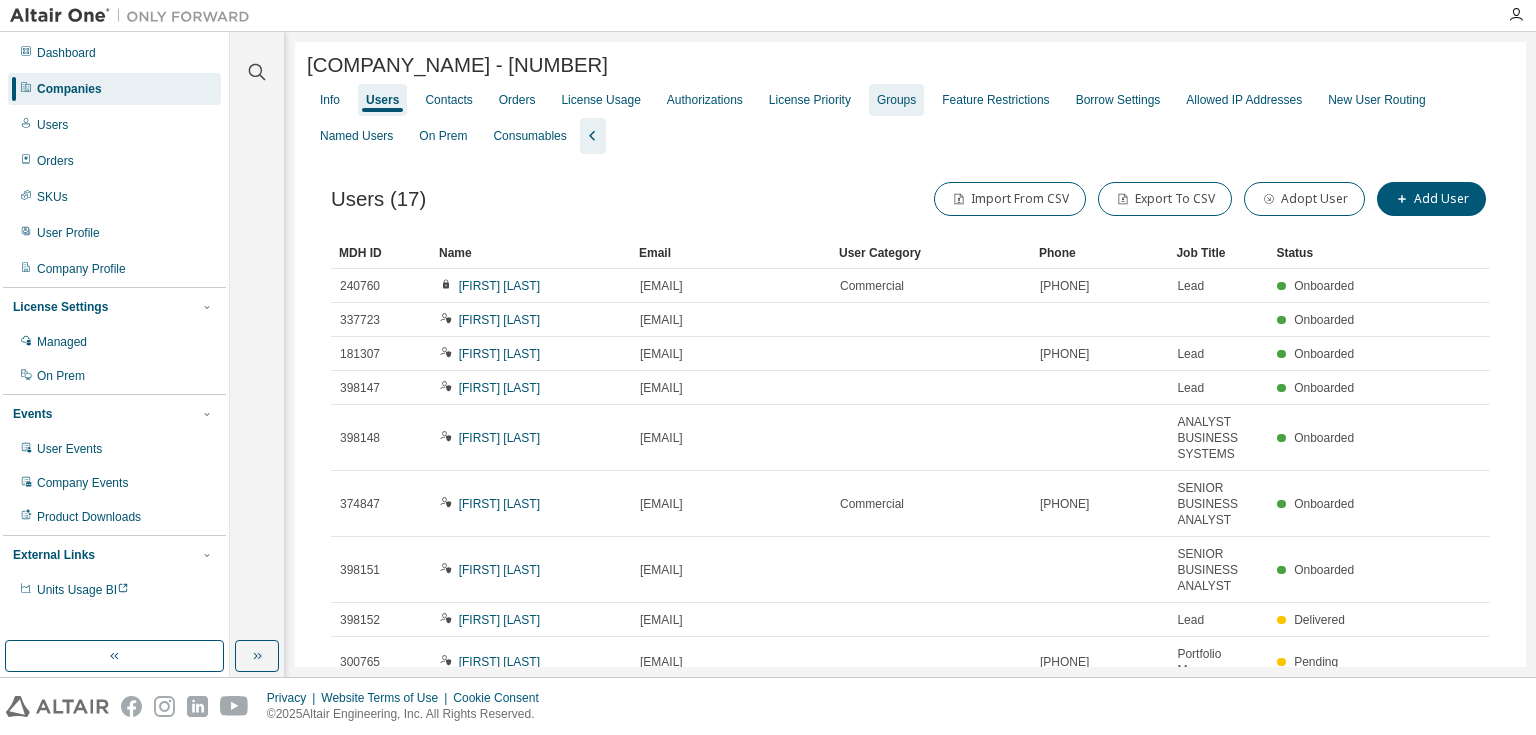 click on "Groups" at bounding box center (896, 100) 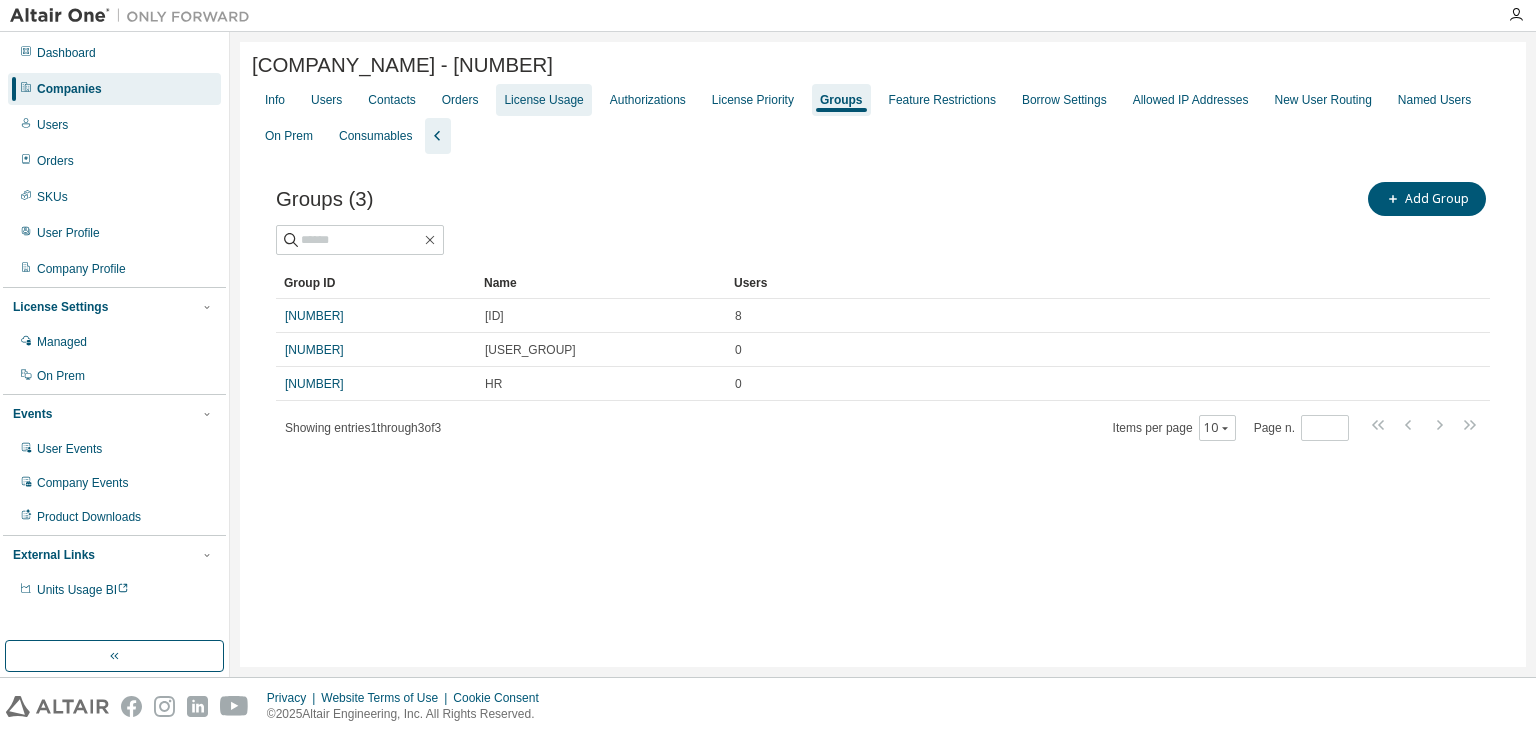 click on "License Usage" at bounding box center (543, 100) 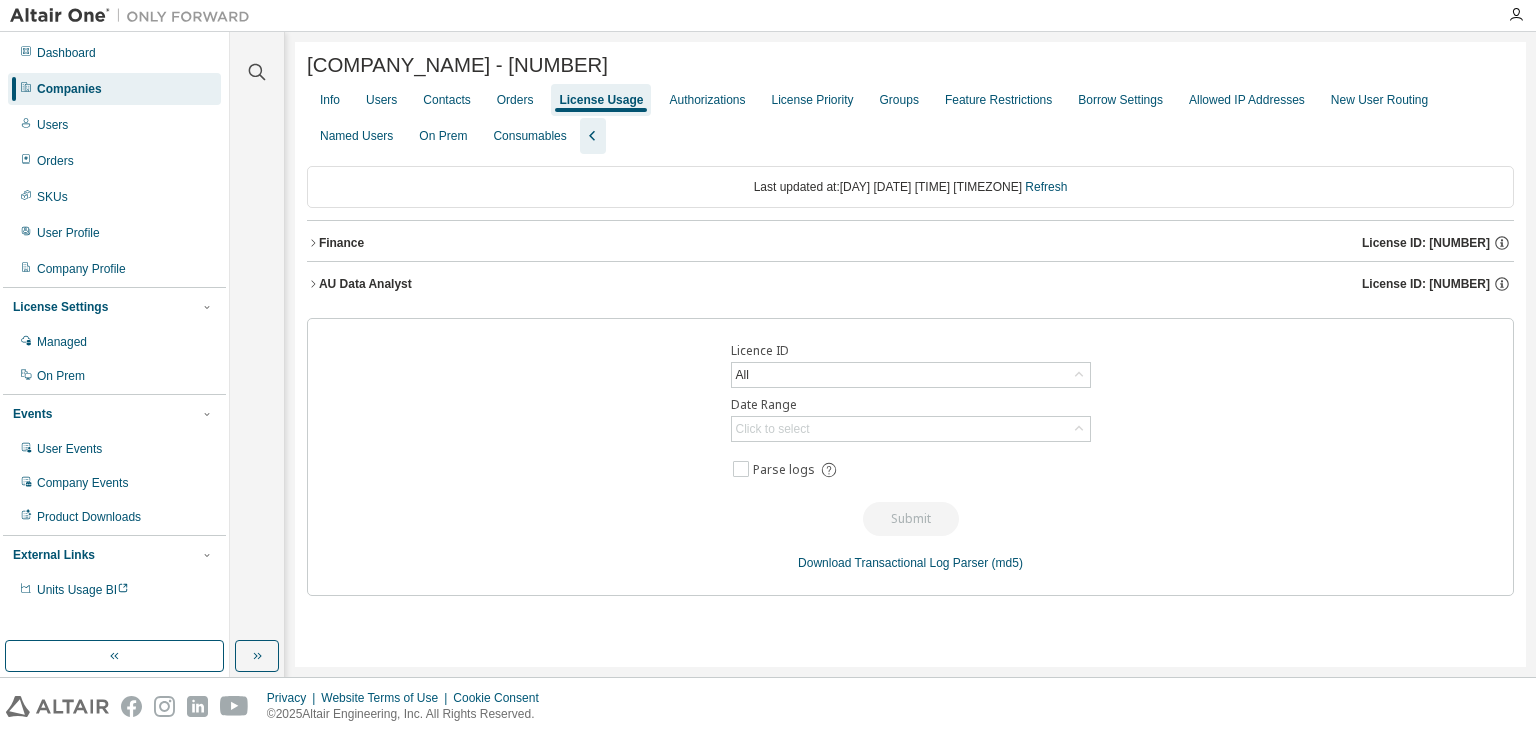 click 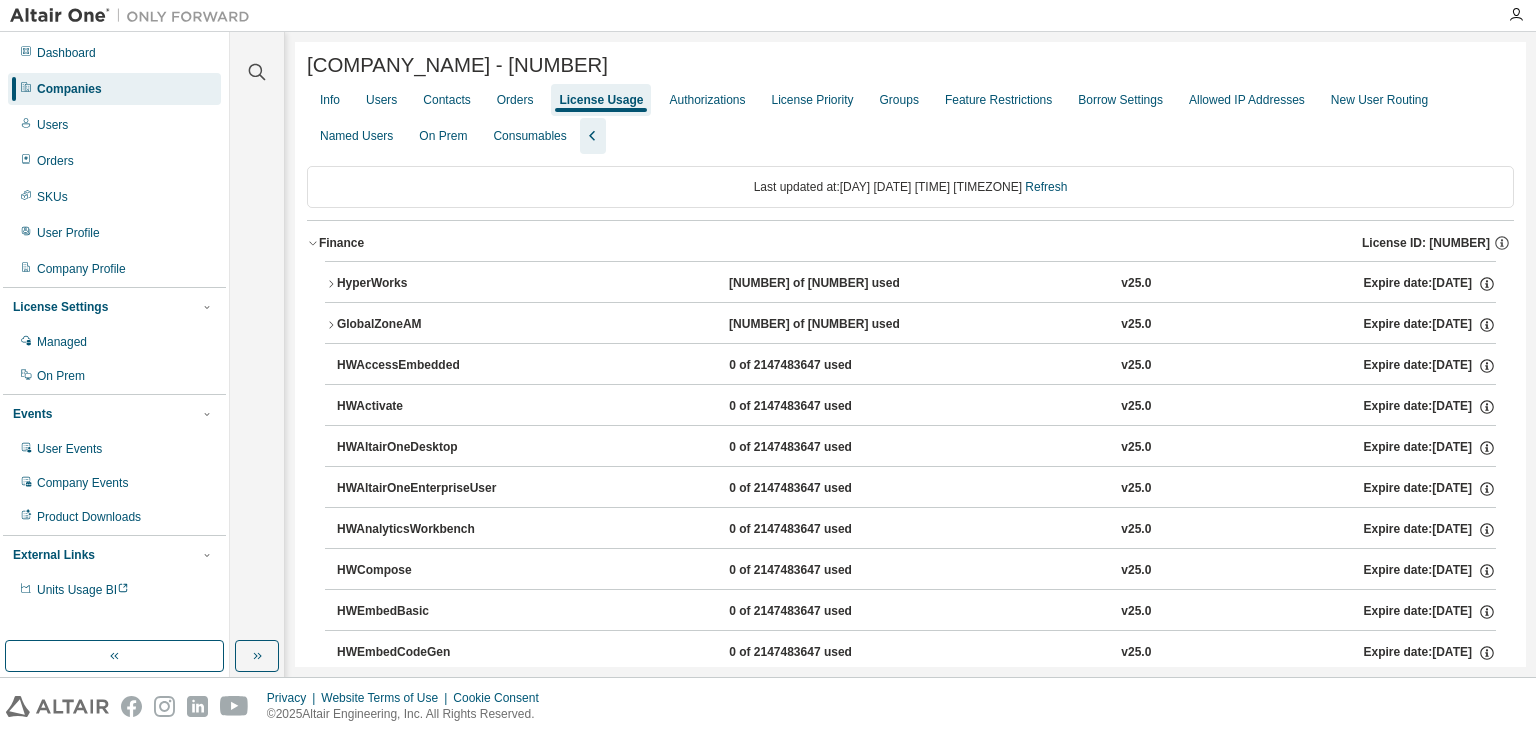 click 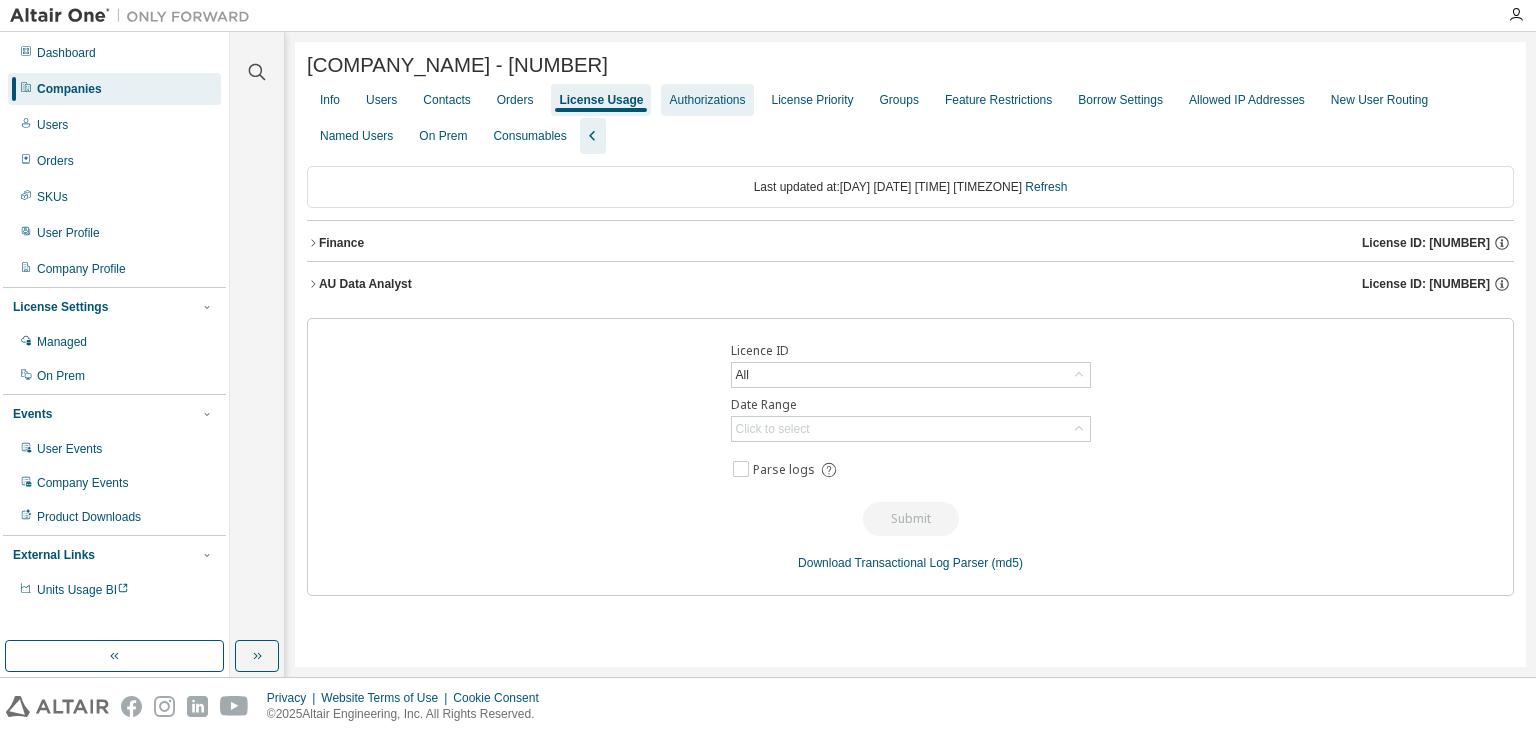 click on "Authorizations" at bounding box center (707, 100) 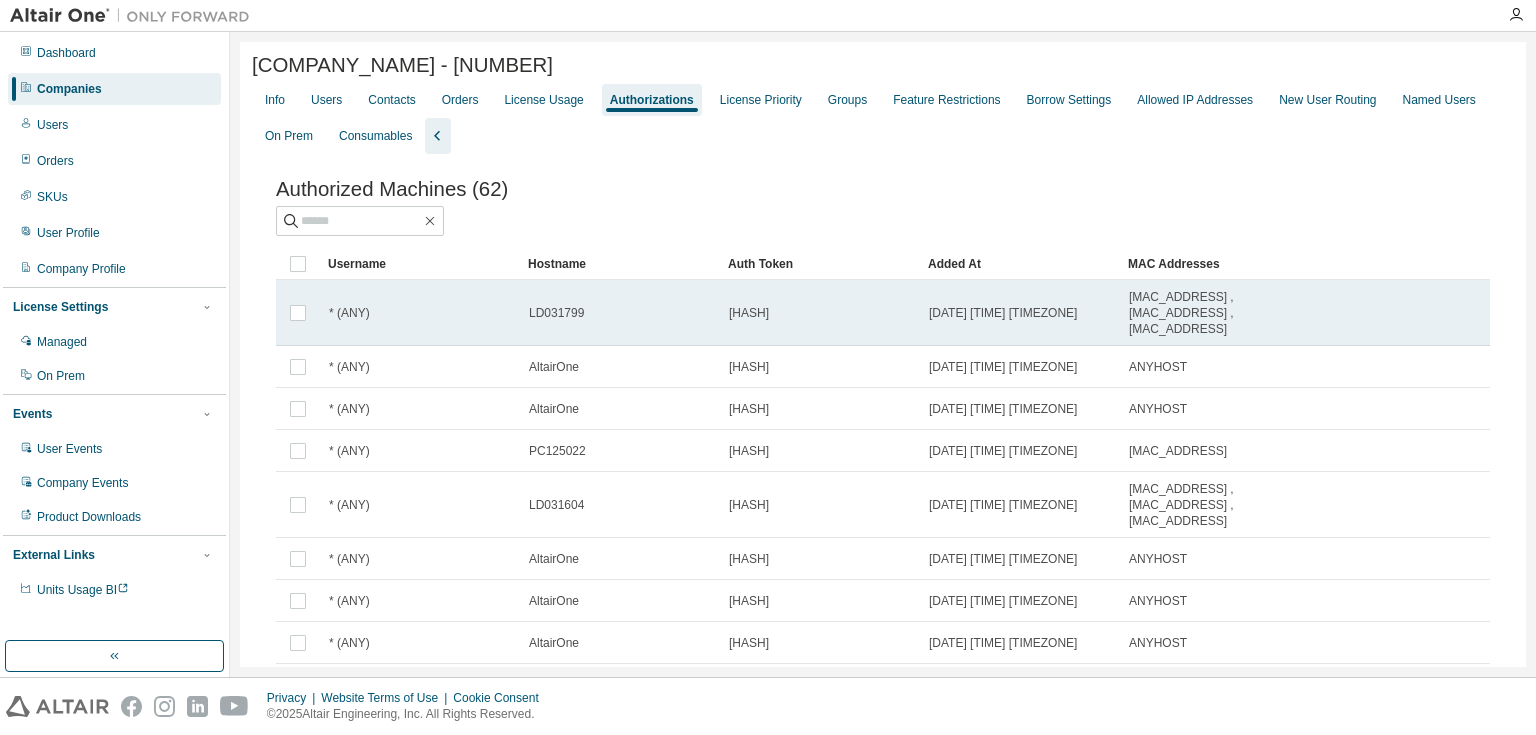 click on "* (ANY)" at bounding box center (420, 313) 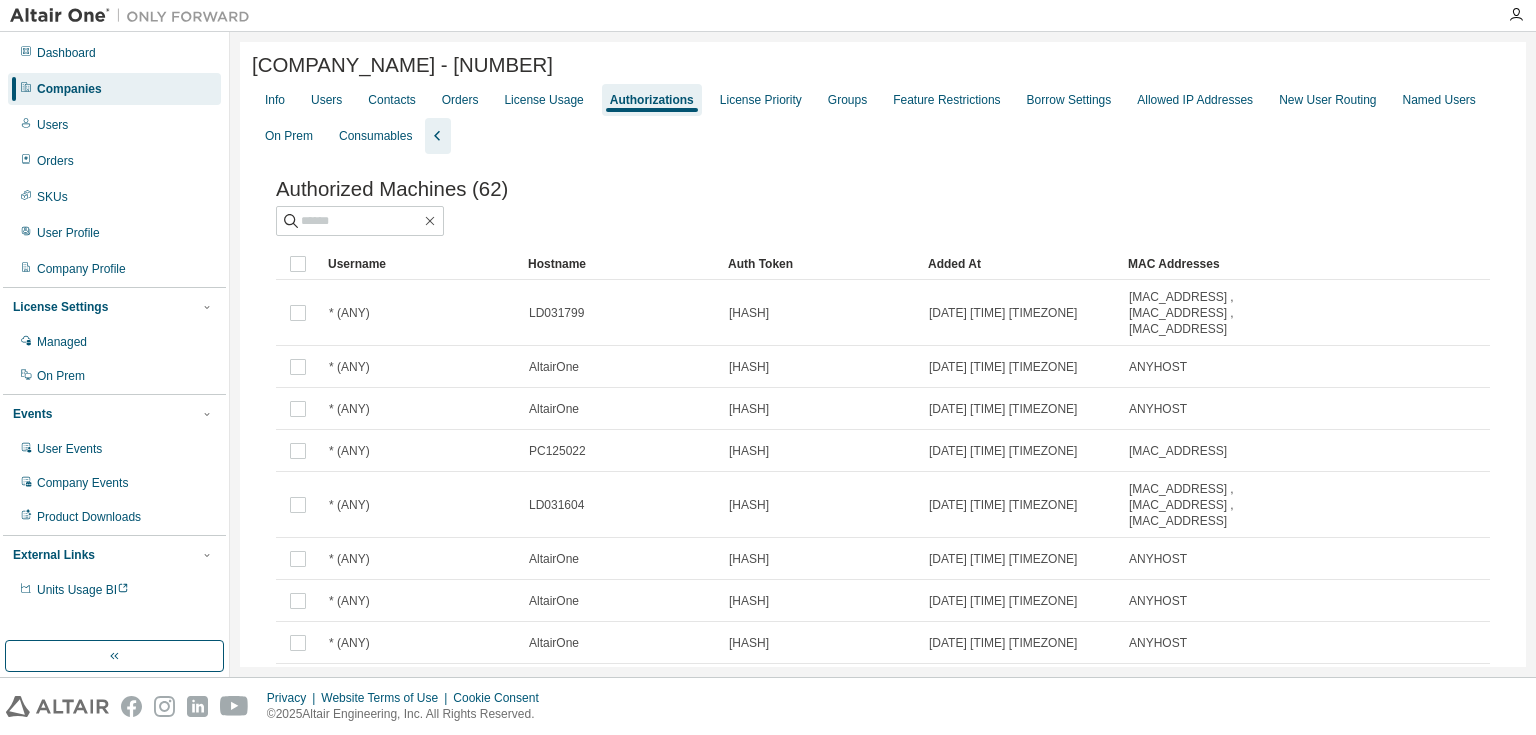 click on "Username" at bounding box center [420, 264] 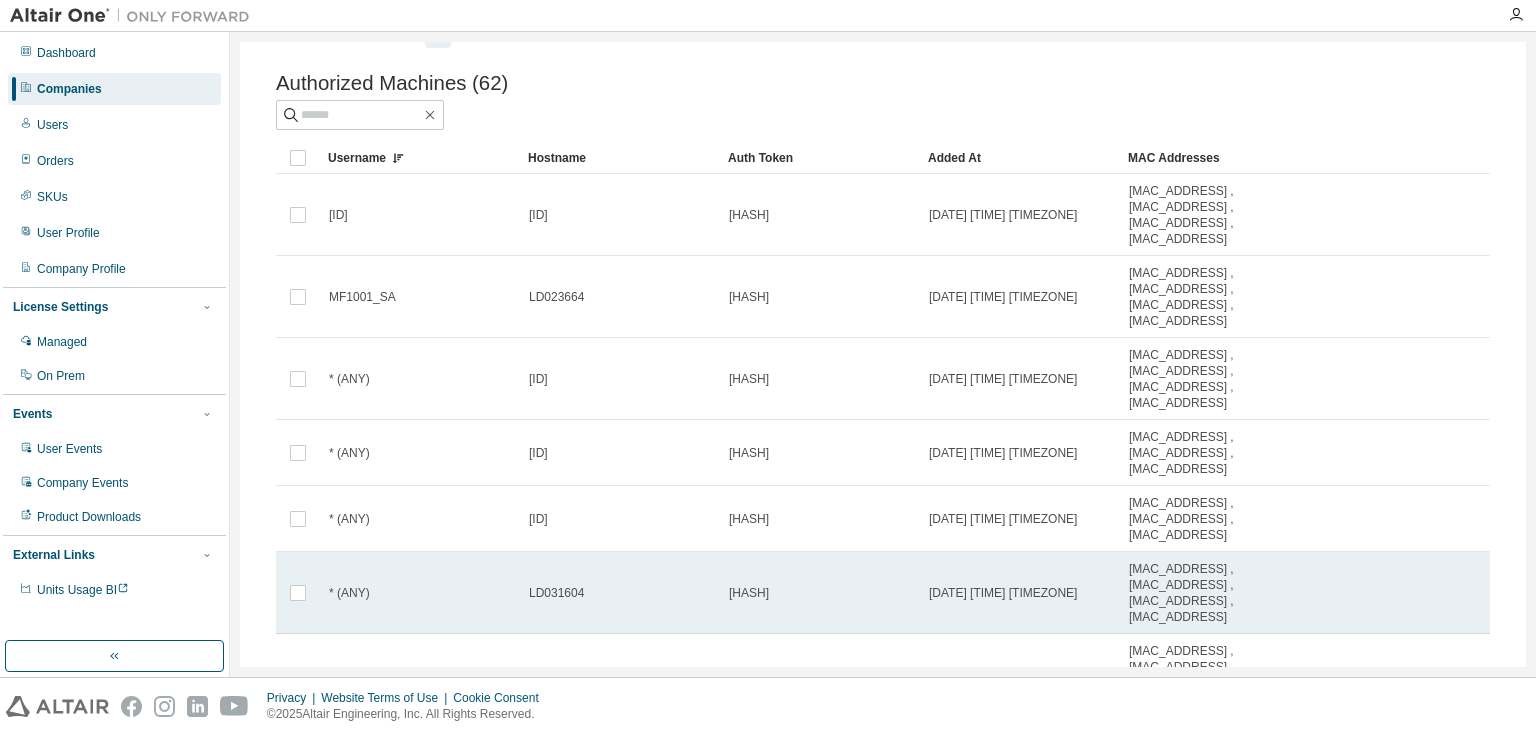 scroll, scrollTop: 0, scrollLeft: 0, axis: both 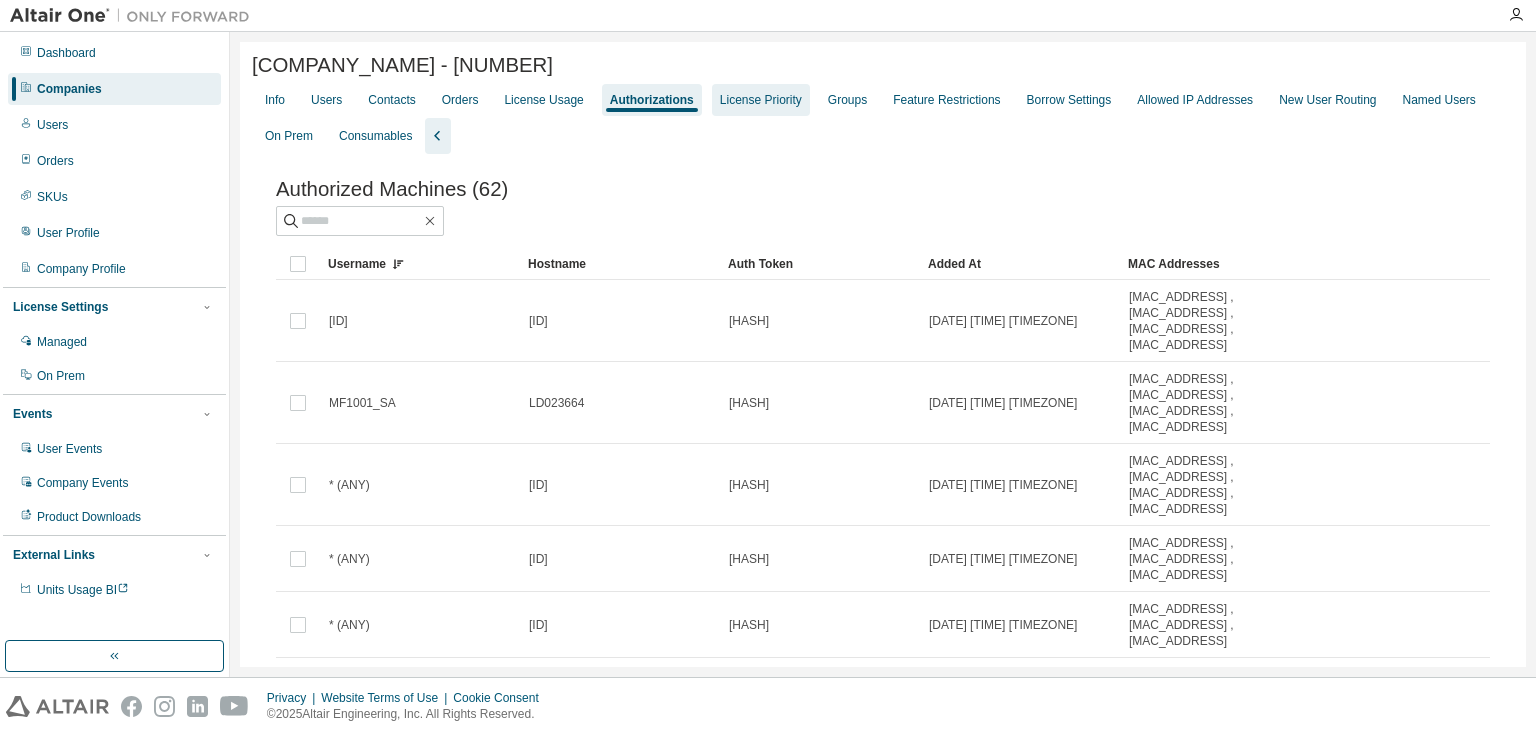 click on "License Priority" at bounding box center [761, 100] 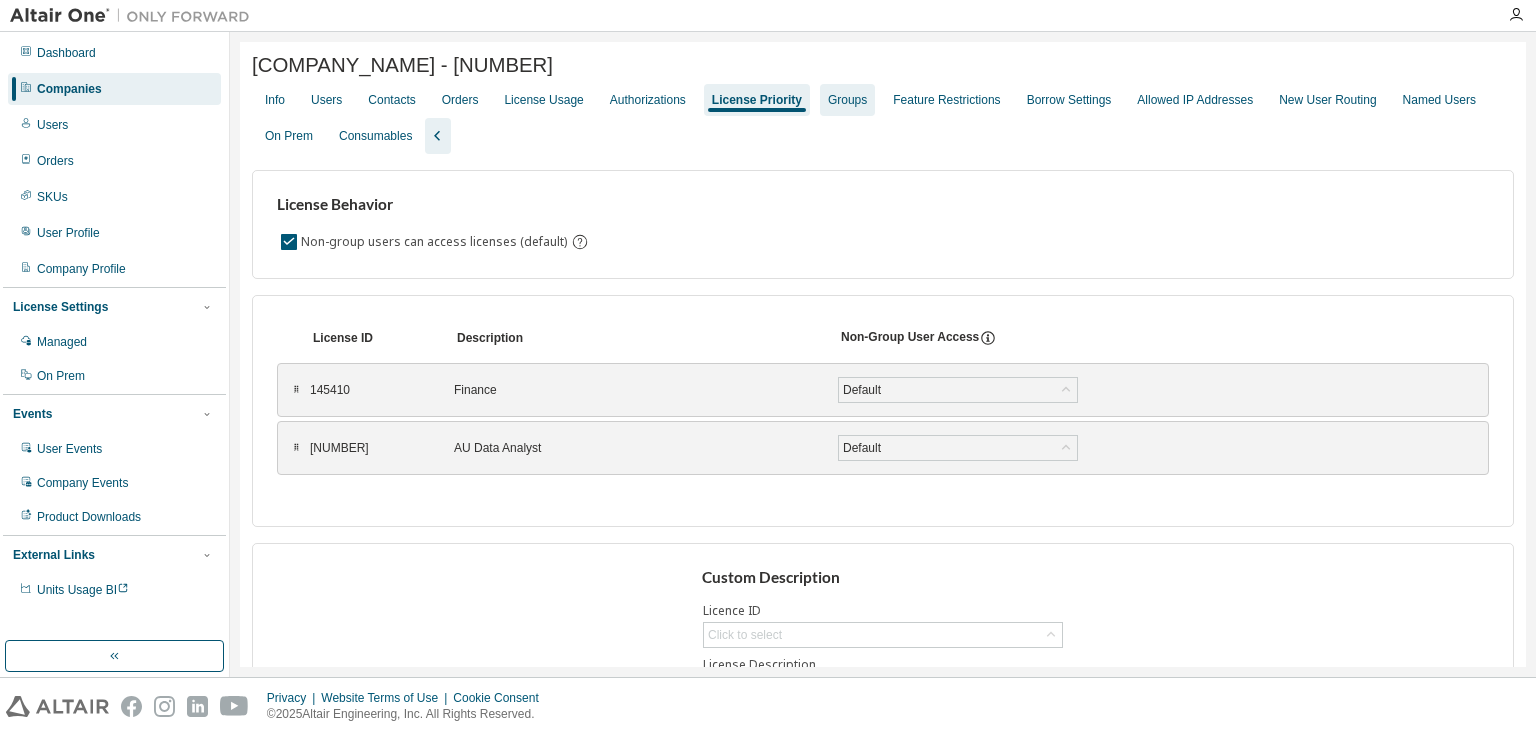 click on "Groups" at bounding box center [847, 100] 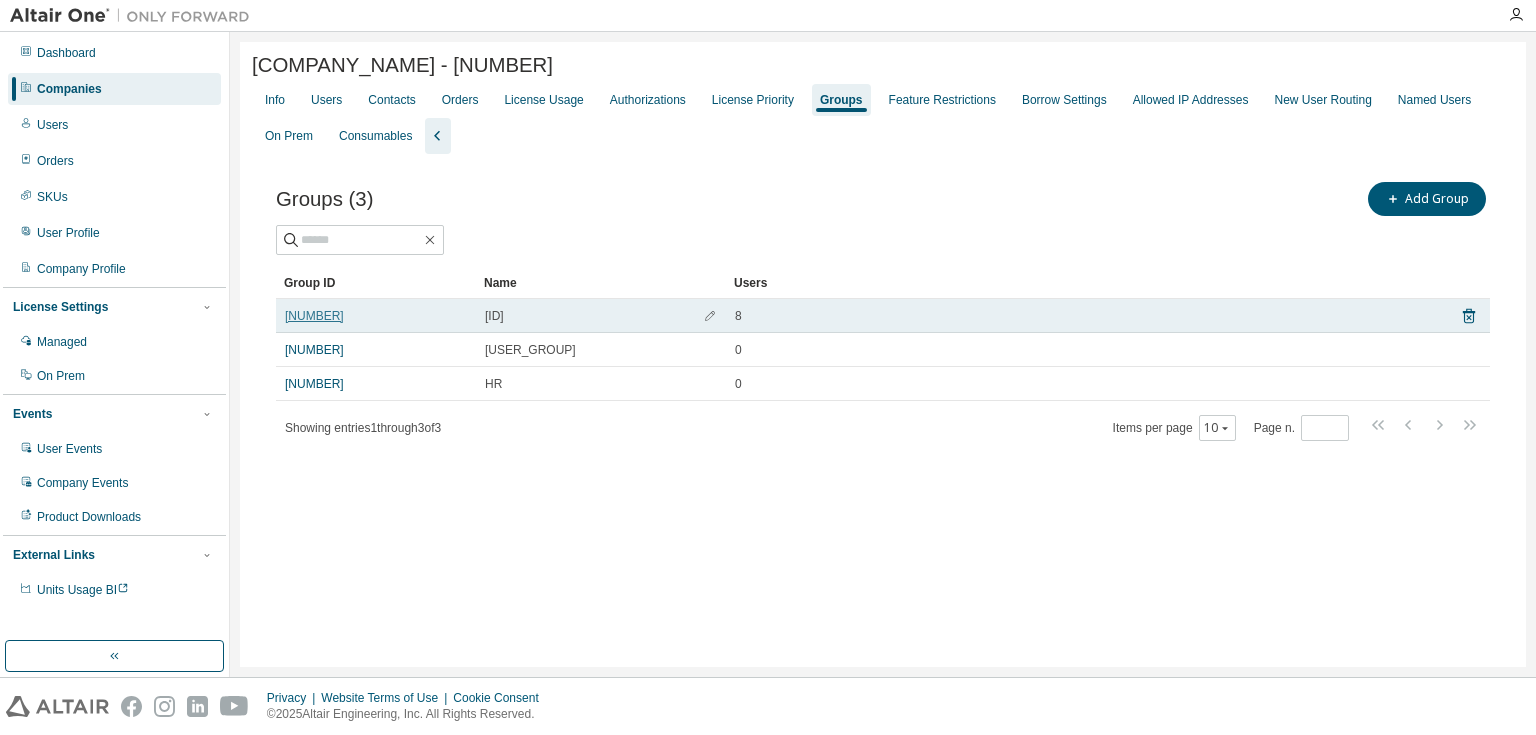 click on "[NUMBER]" at bounding box center (314, 316) 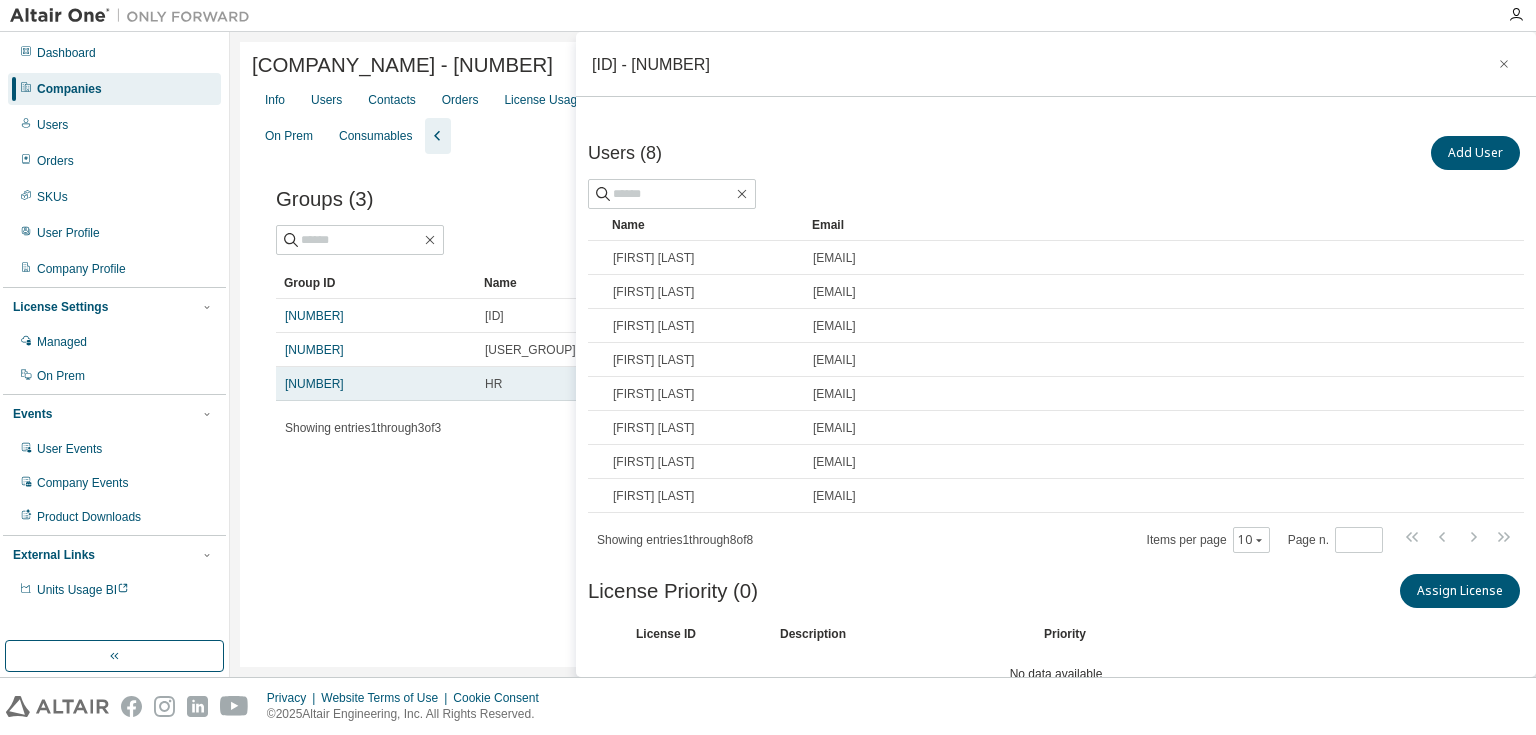 scroll, scrollTop: 0, scrollLeft: 0, axis: both 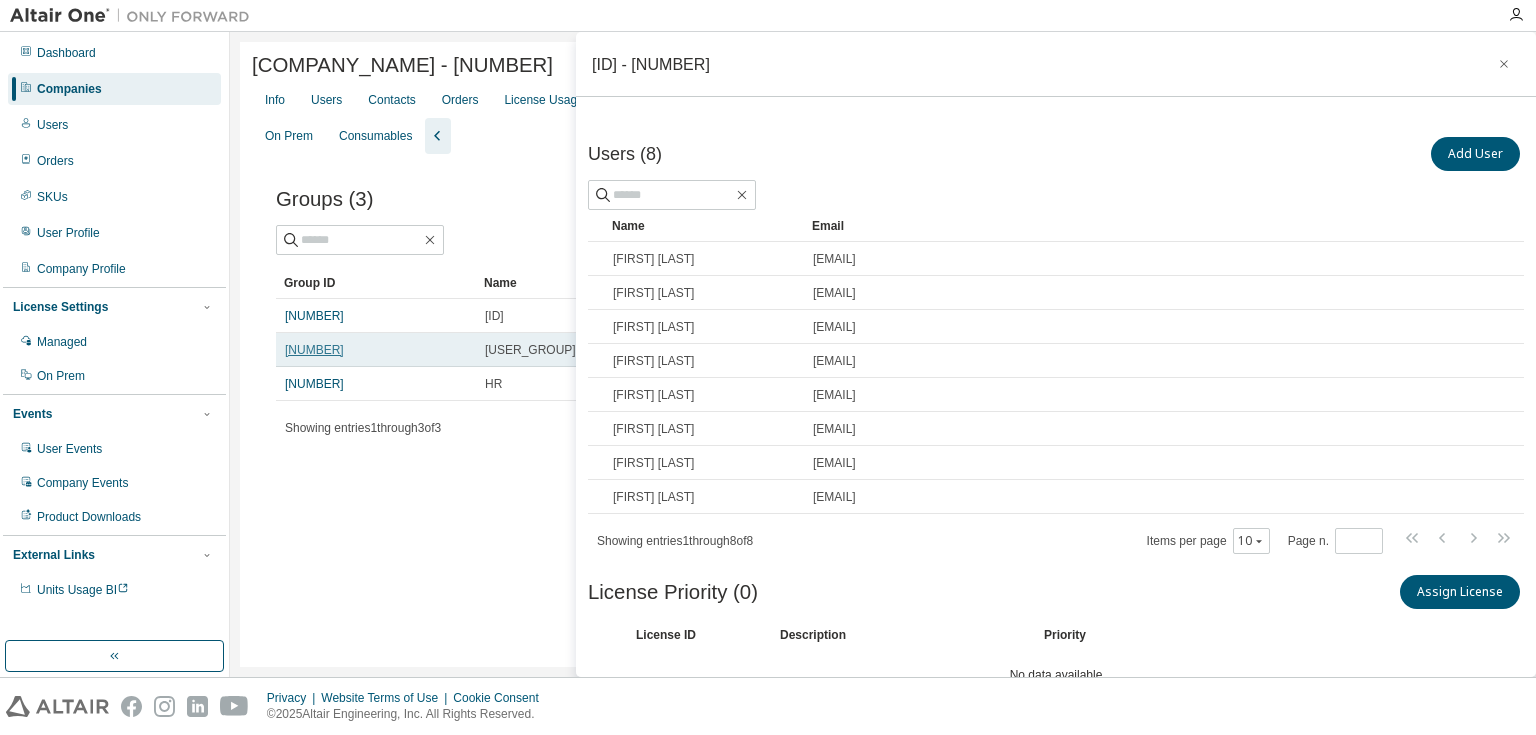 click on "[NUMBER]" at bounding box center (314, 350) 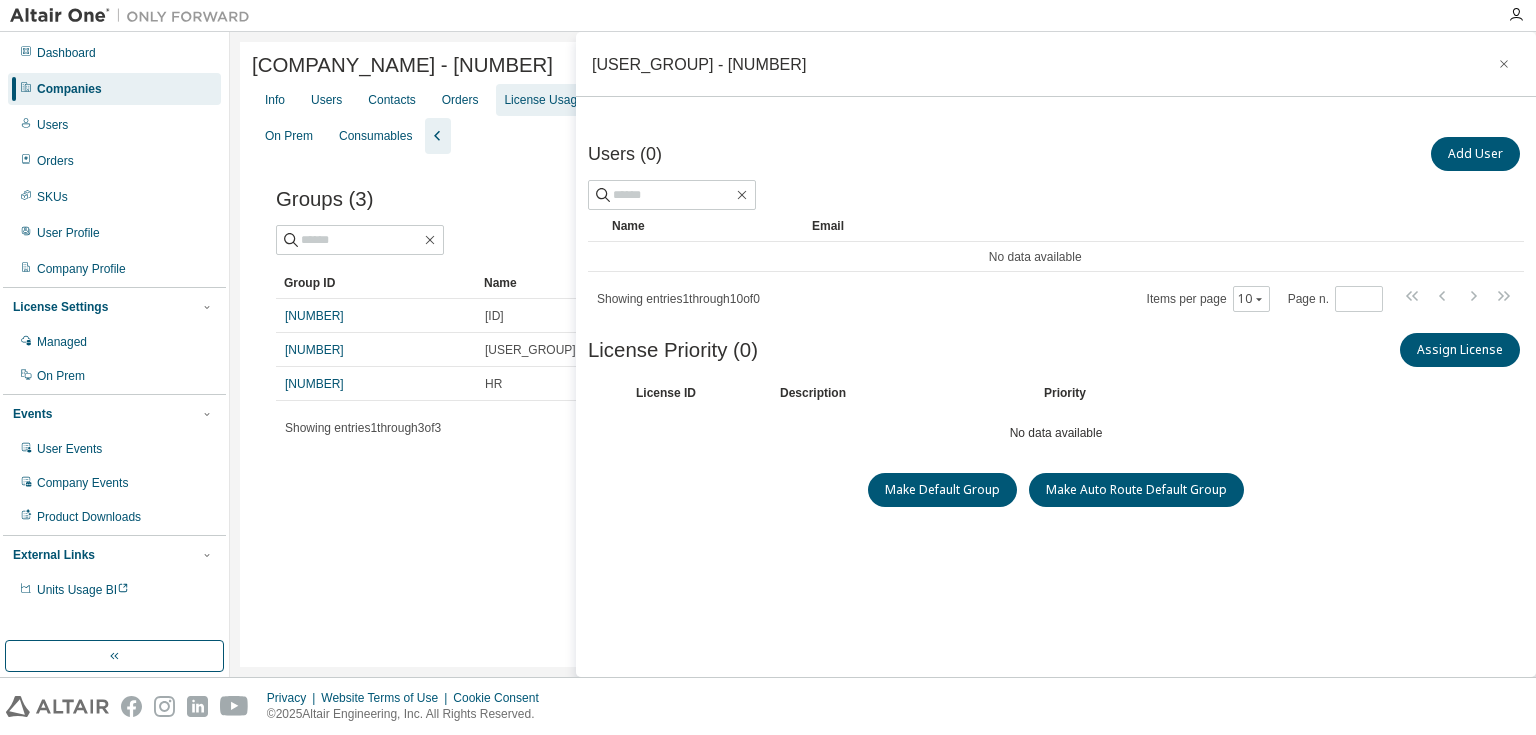 click on "License Usage" at bounding box center [543, 100] 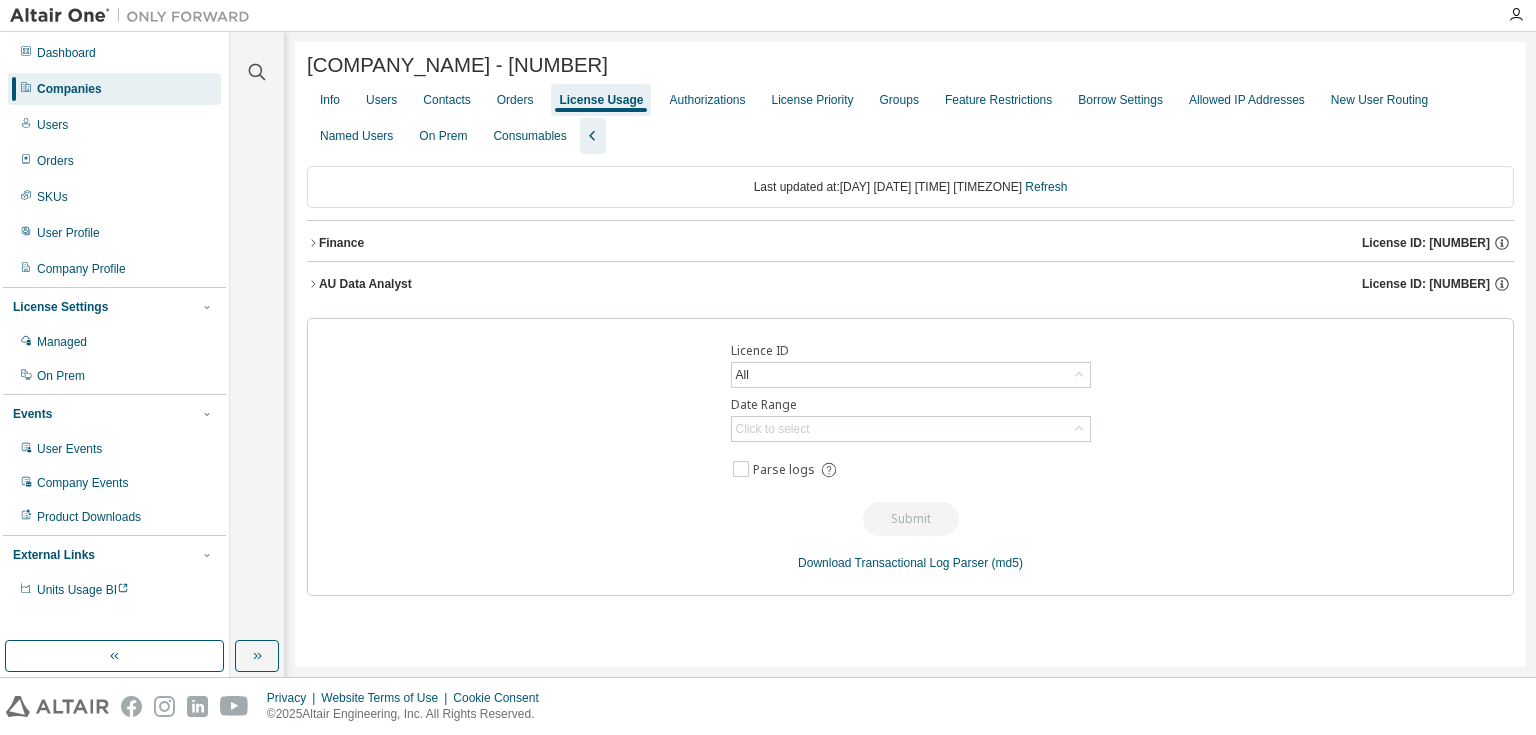 click 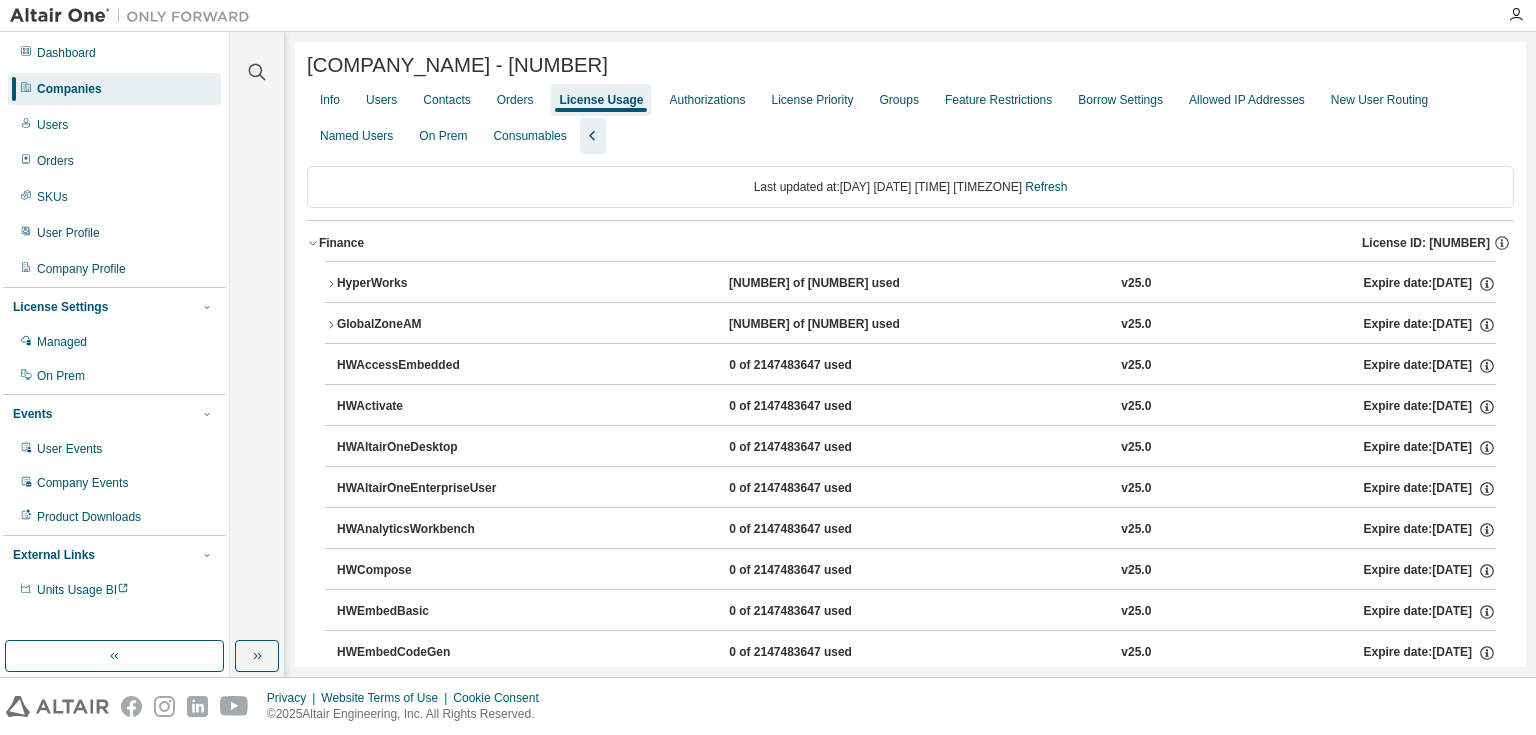 click 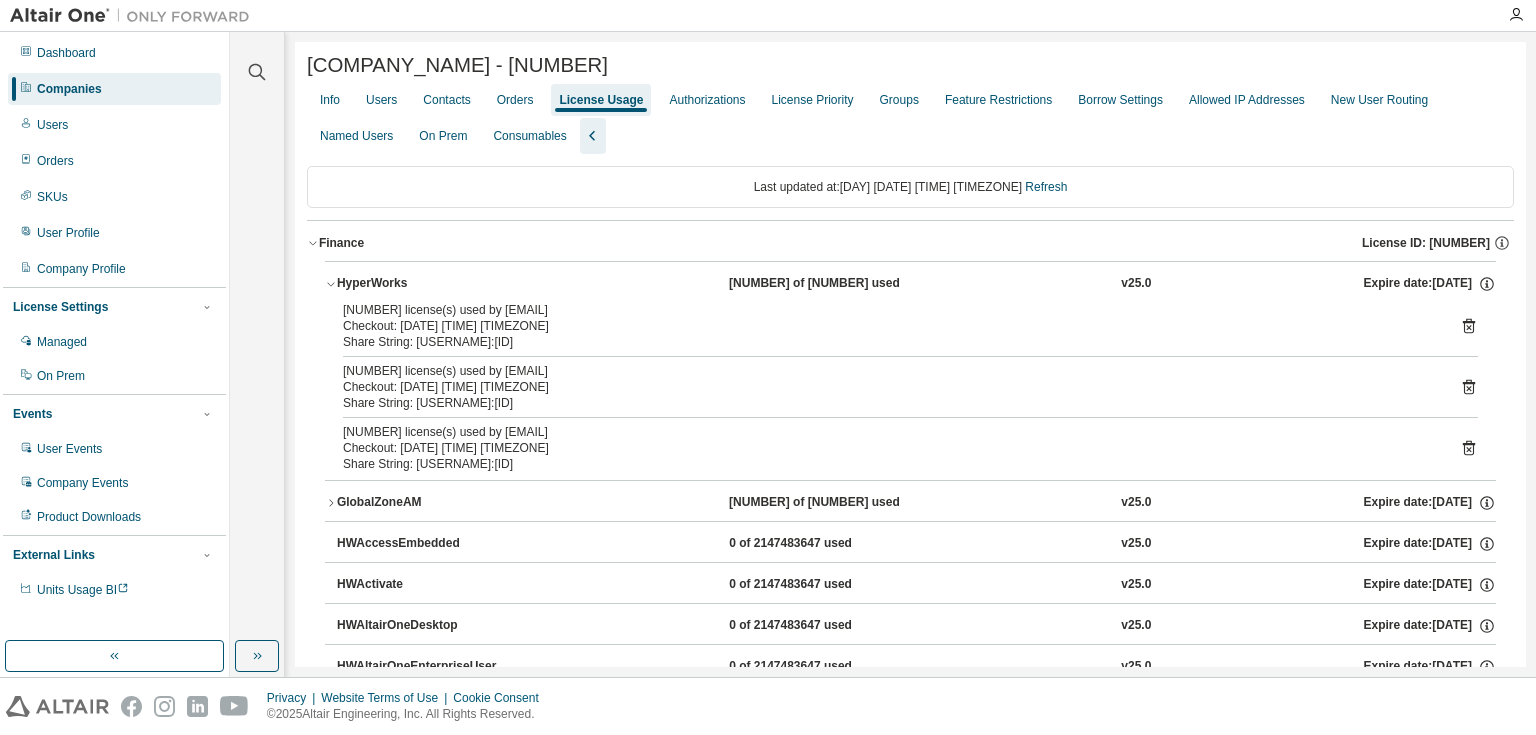 click 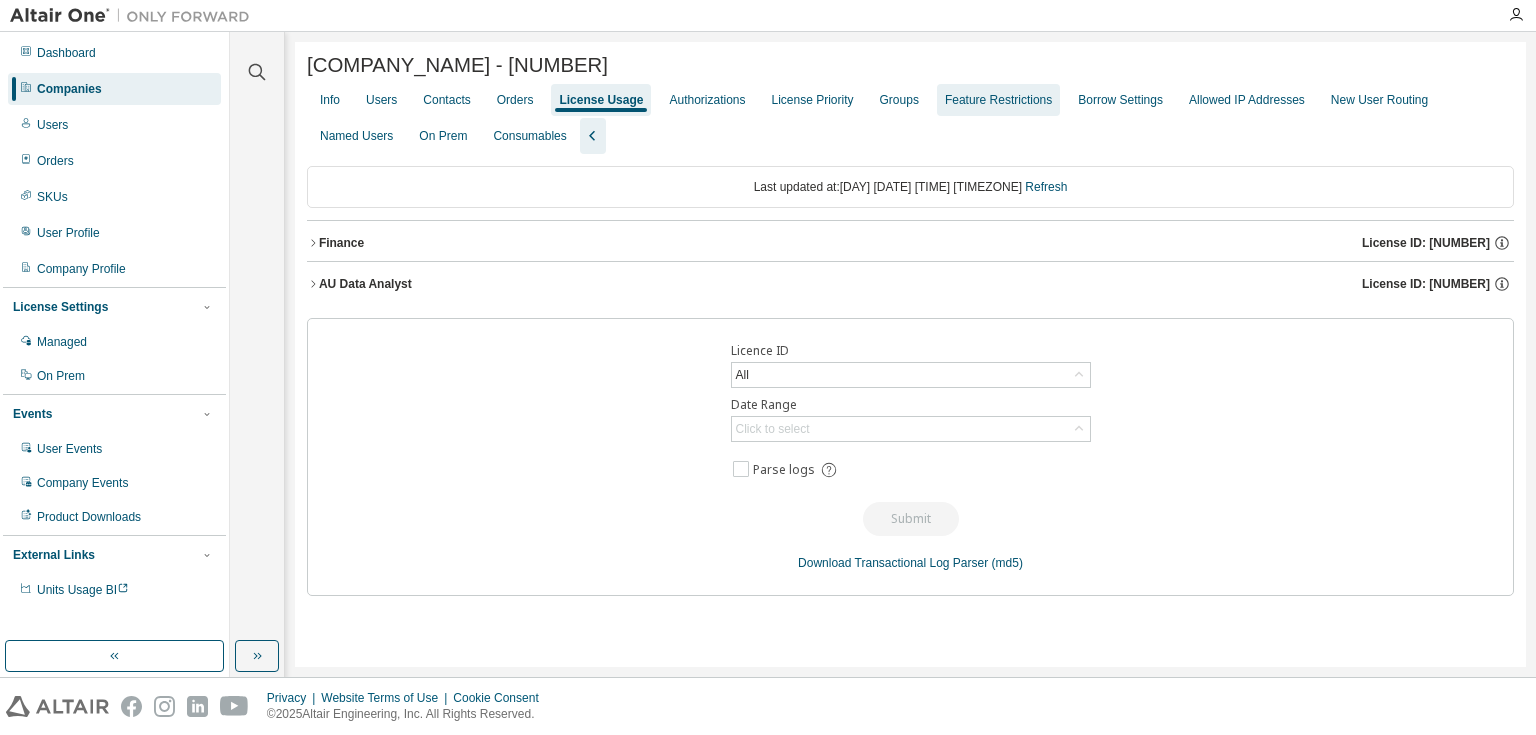 click on "Groups" at bounding box center (899, 100) 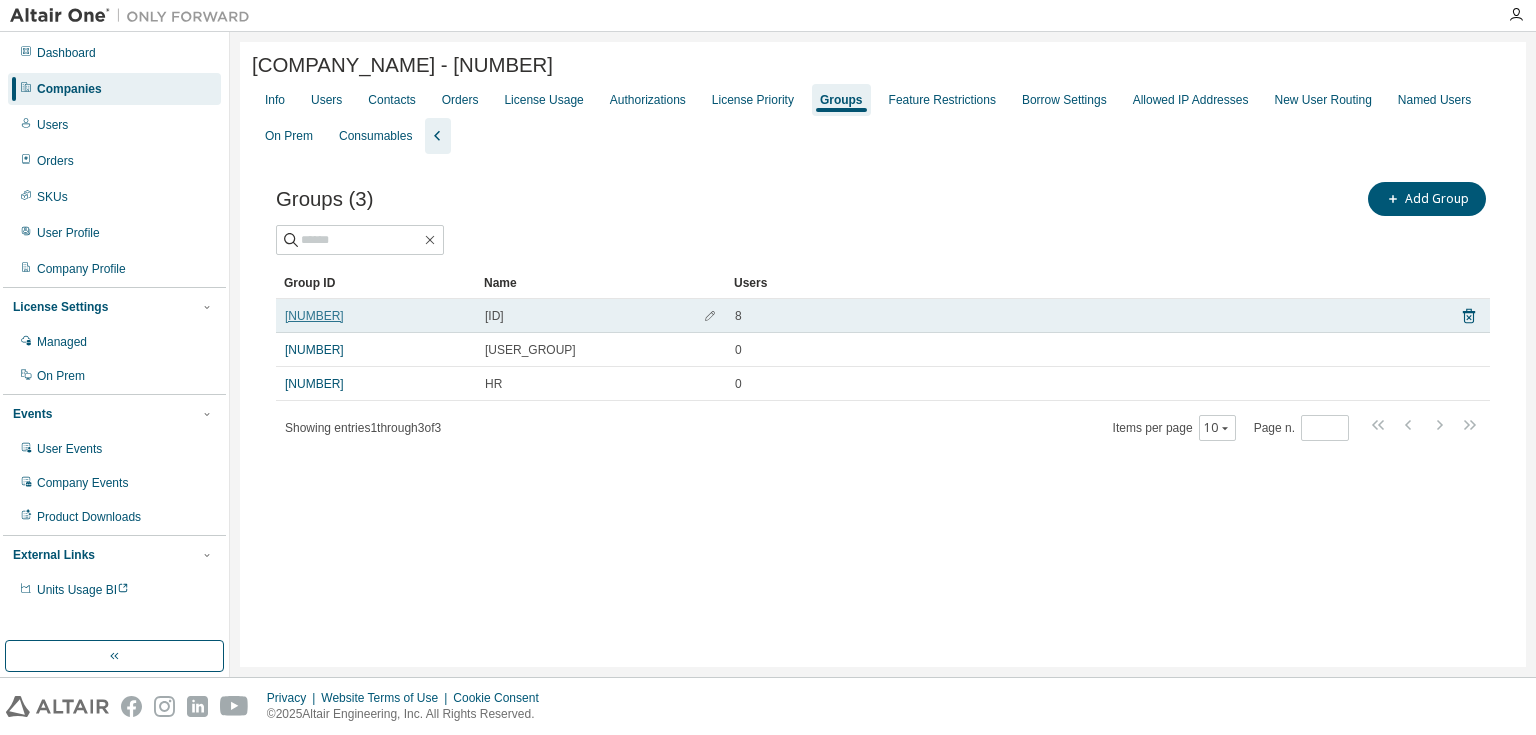 click on "[NUMBER]" at bounding box center [314, 316] 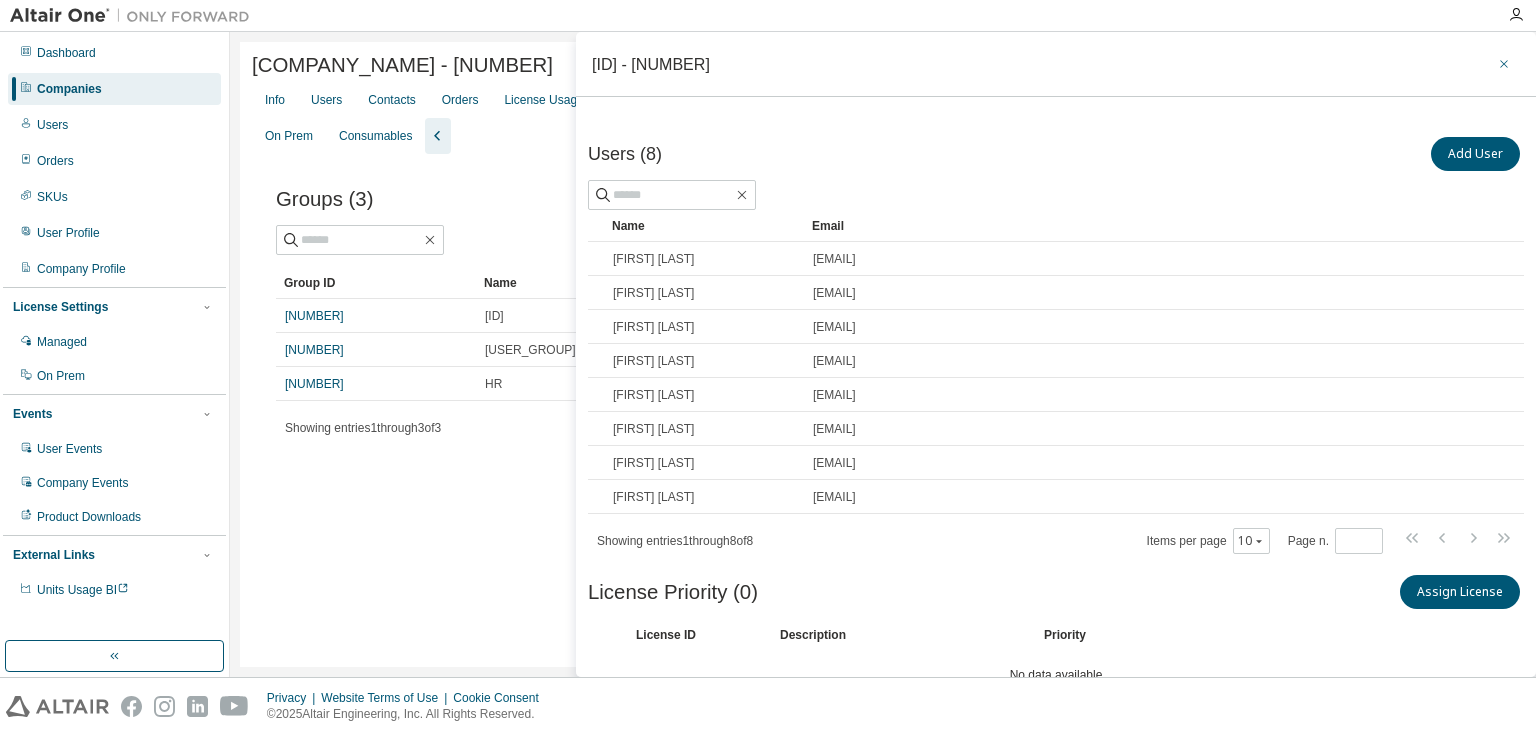 click 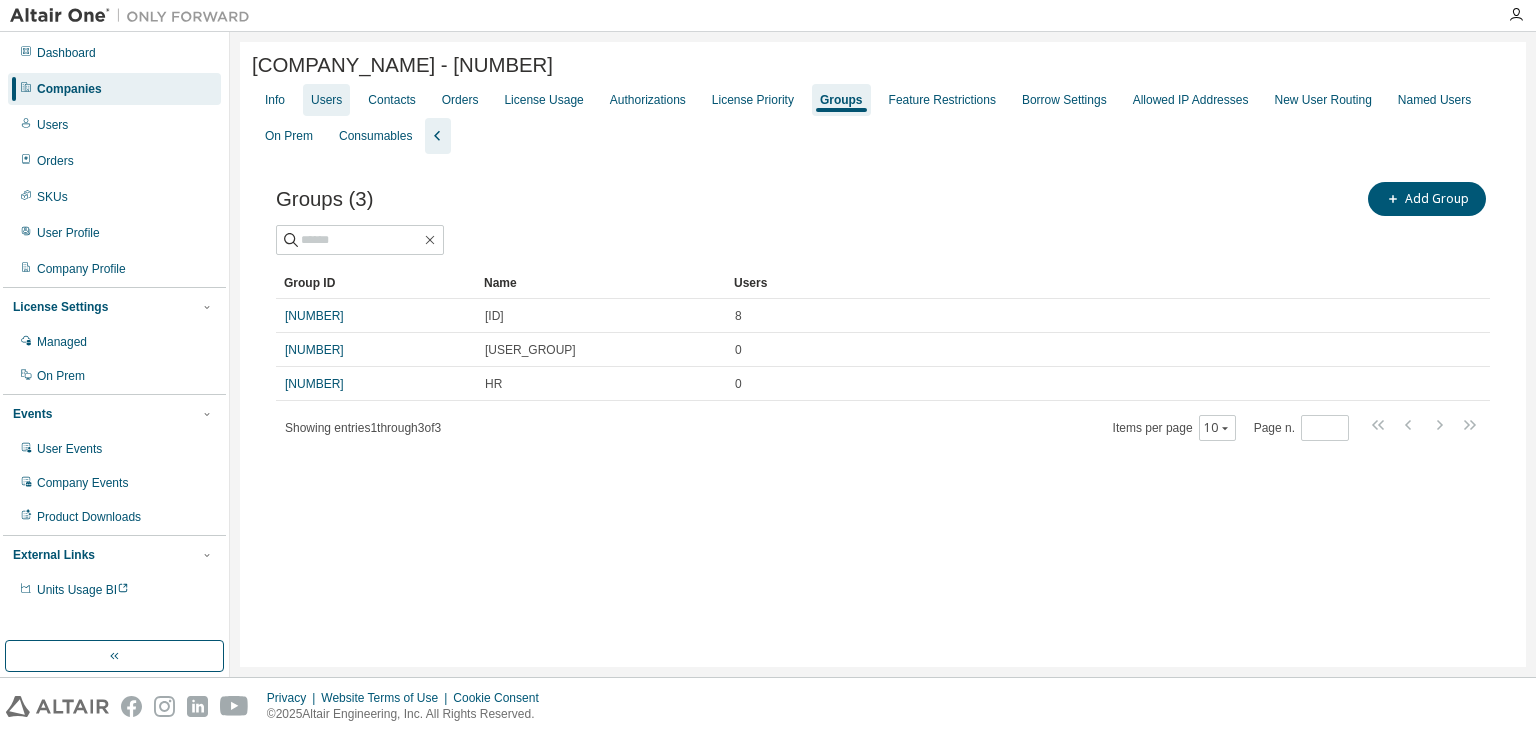 click on "Users" at bounding box center [326, 100] 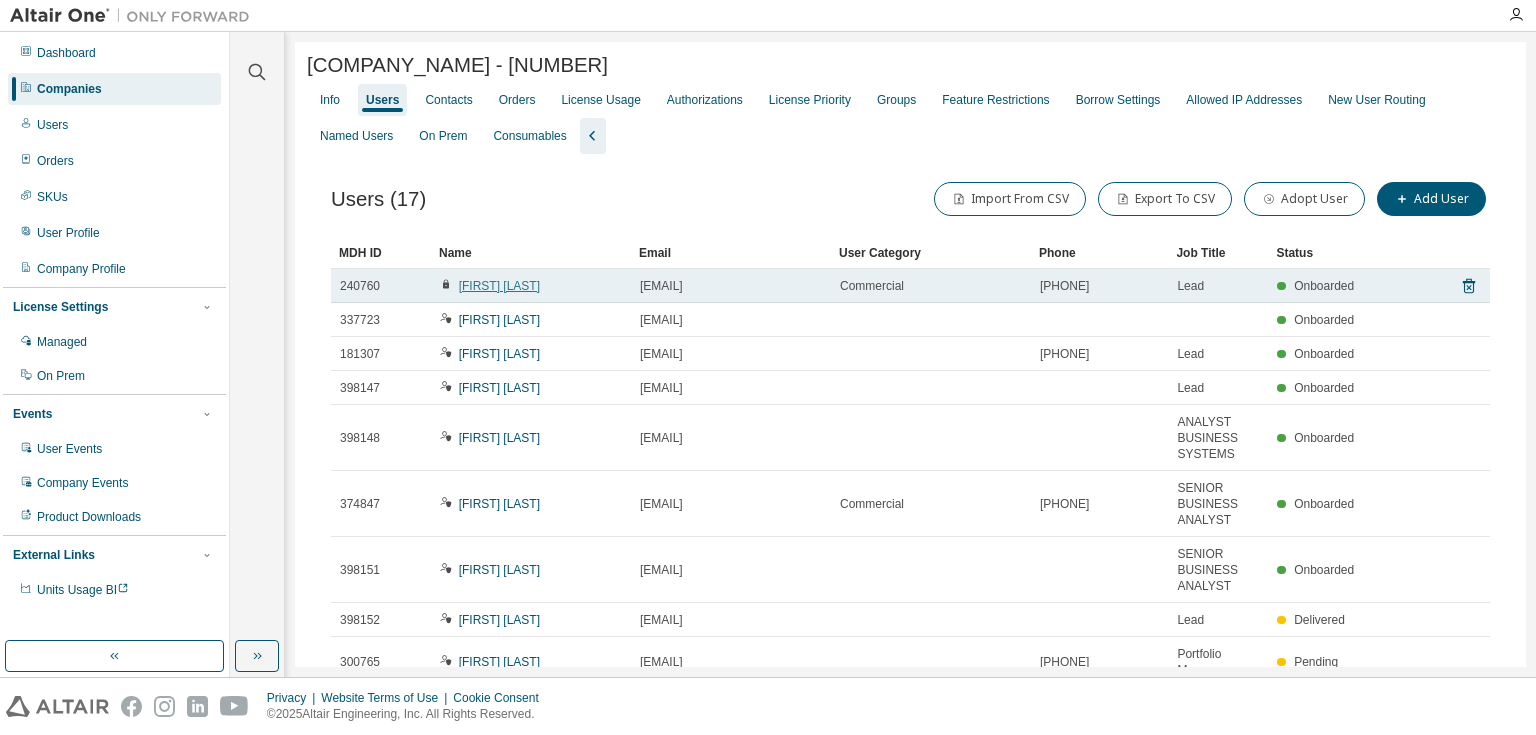 click on "[FIRST] [LAST]" at bounding box center (499, 286) 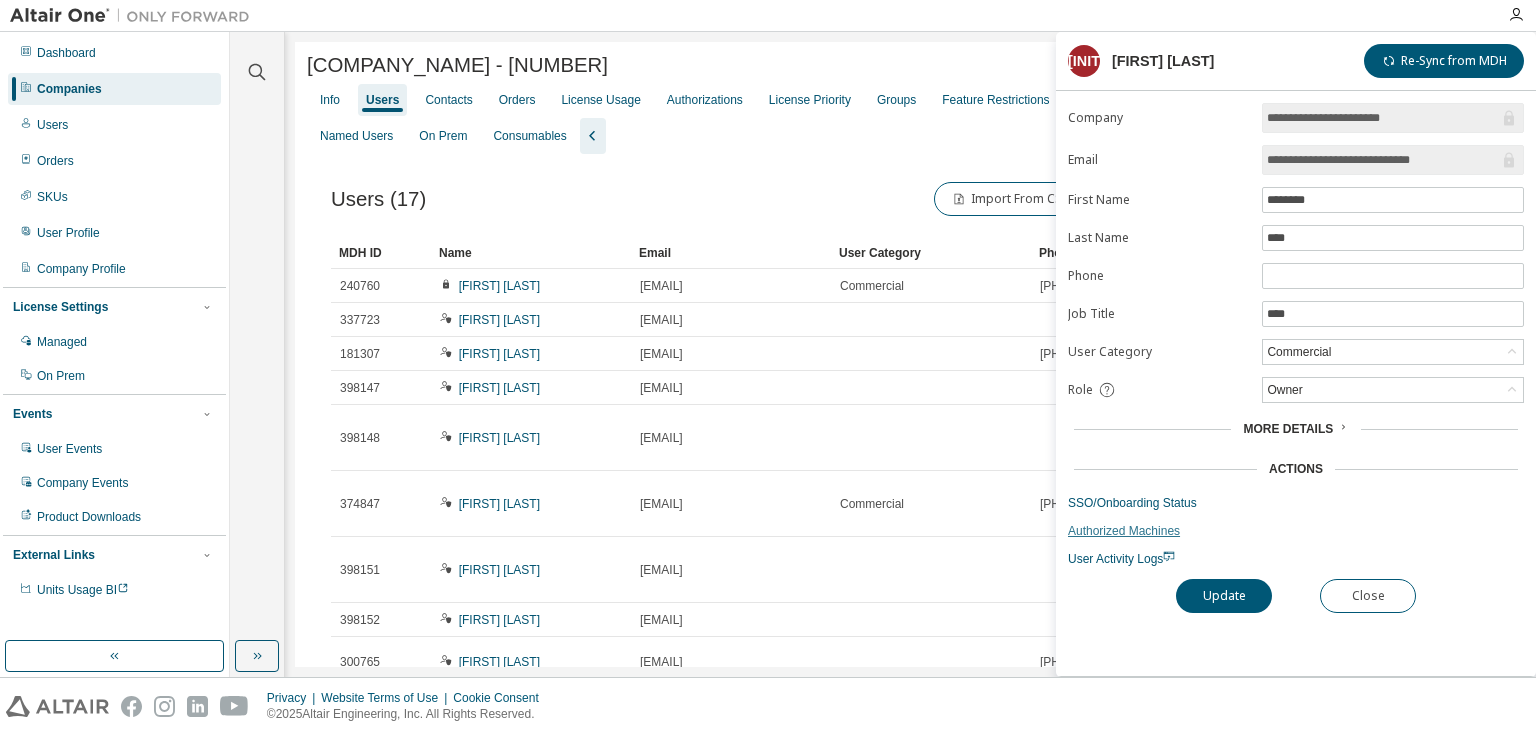 click on "Authorized Machines" at bounding box center [1296, 531] 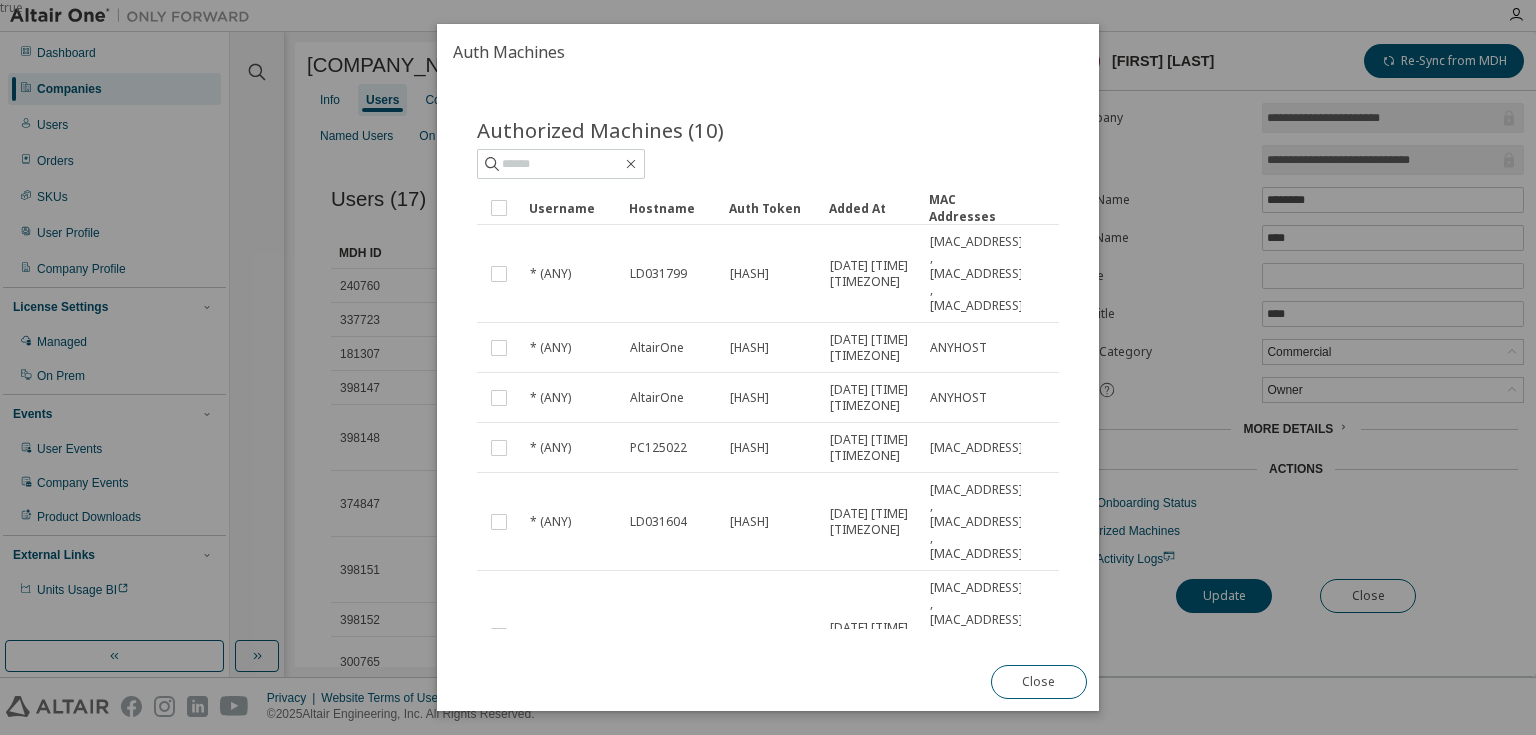 click on "Username" at bounding box center [571, 208] 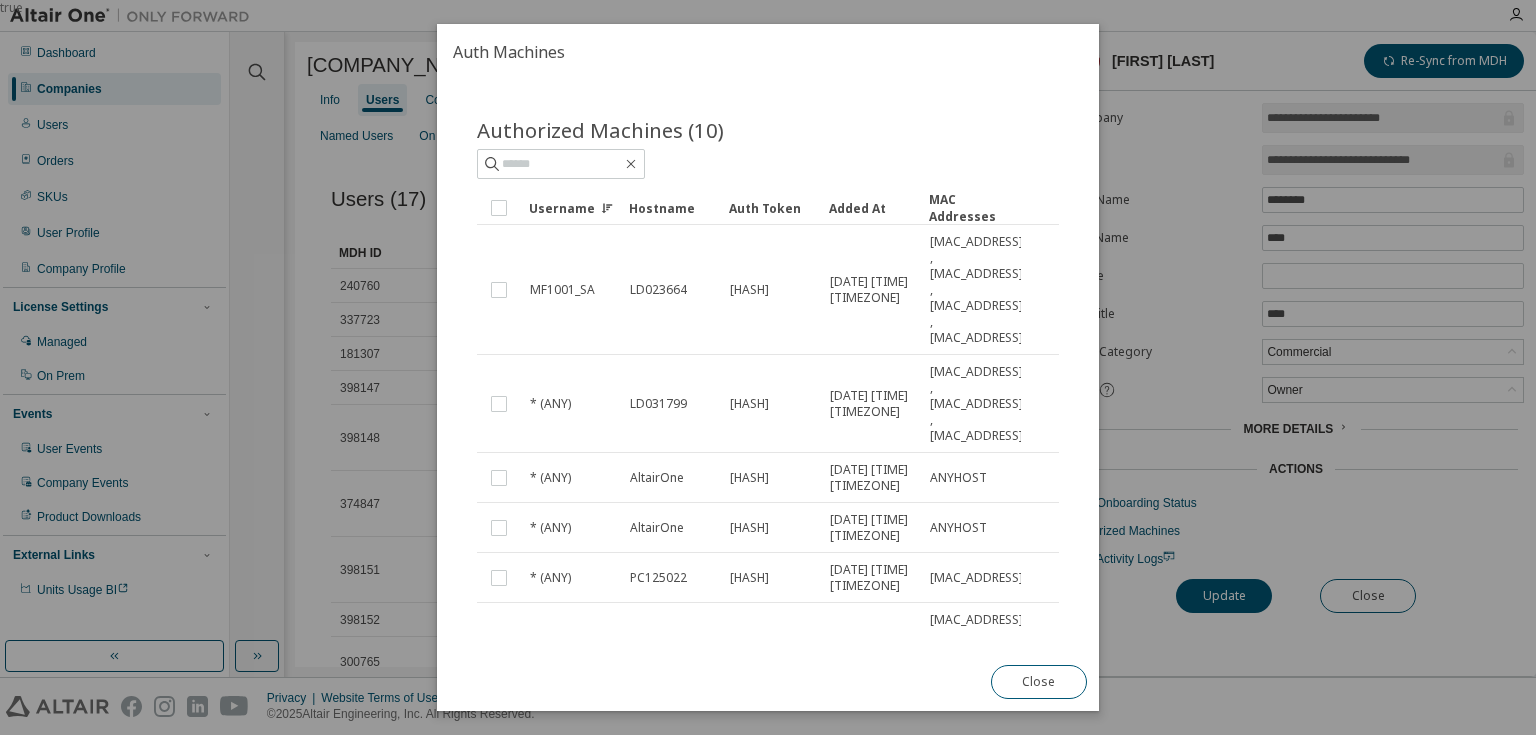click on "Username" at bounding box center (571, 208) 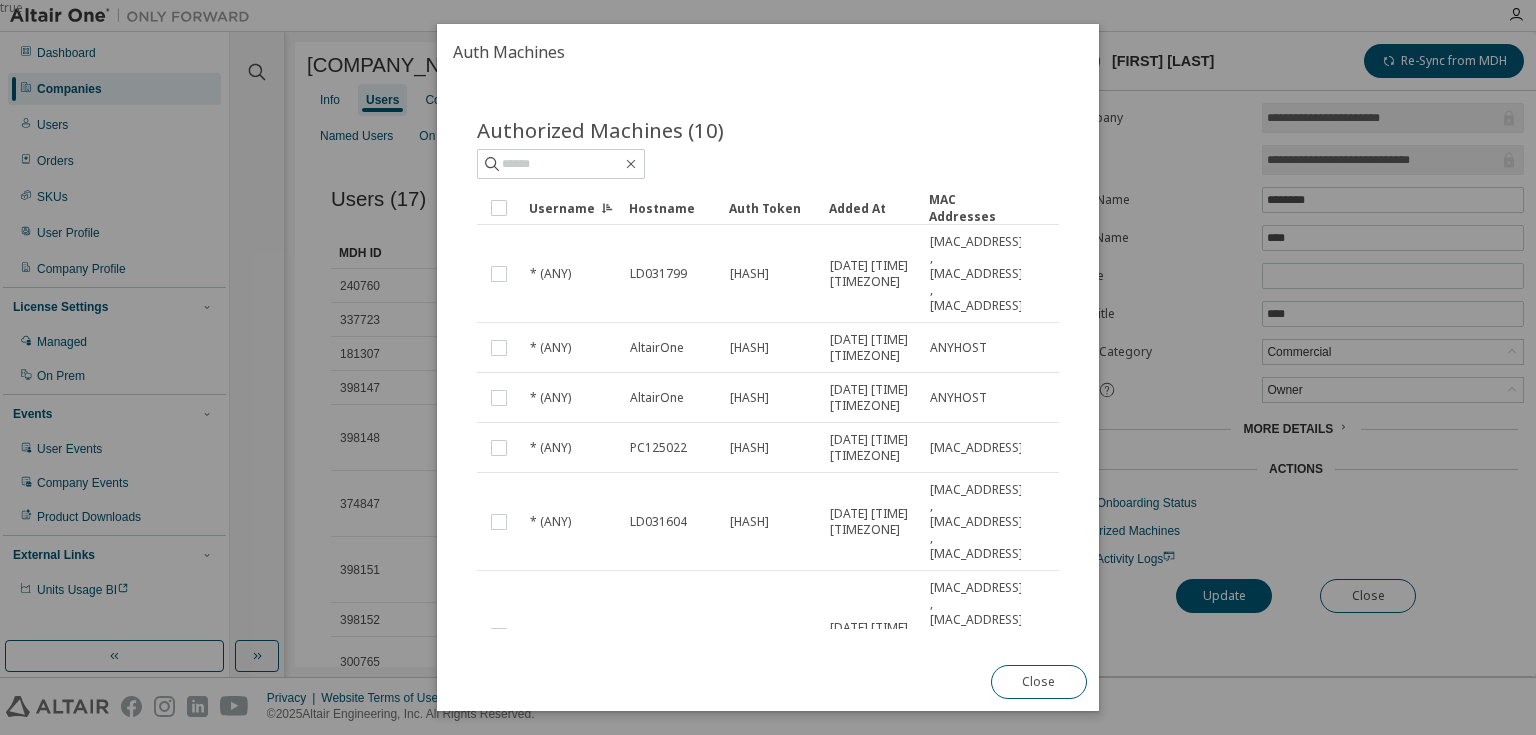 click on "Username" at bounding box center (571, 208) 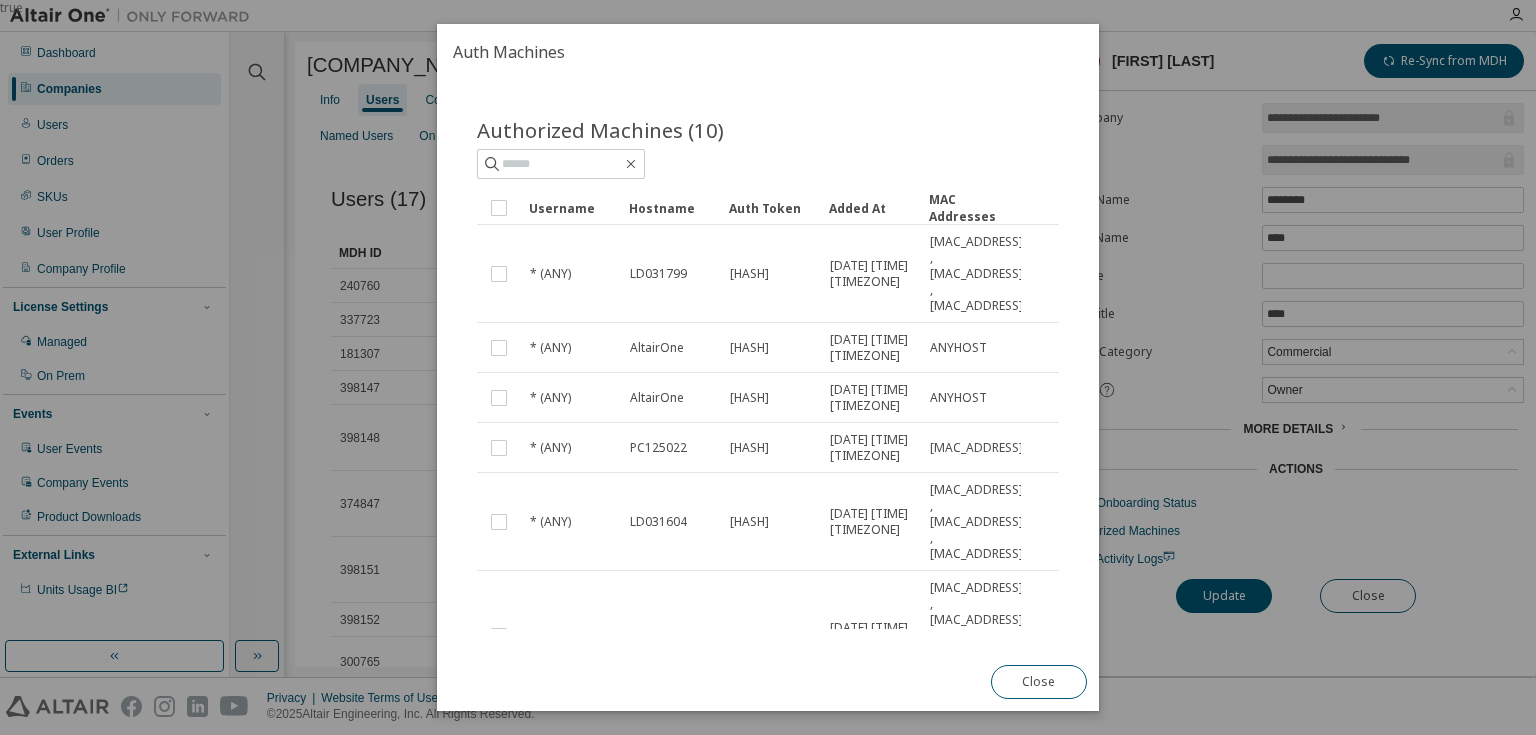 click on "Username" at bounding box center [571, 208] 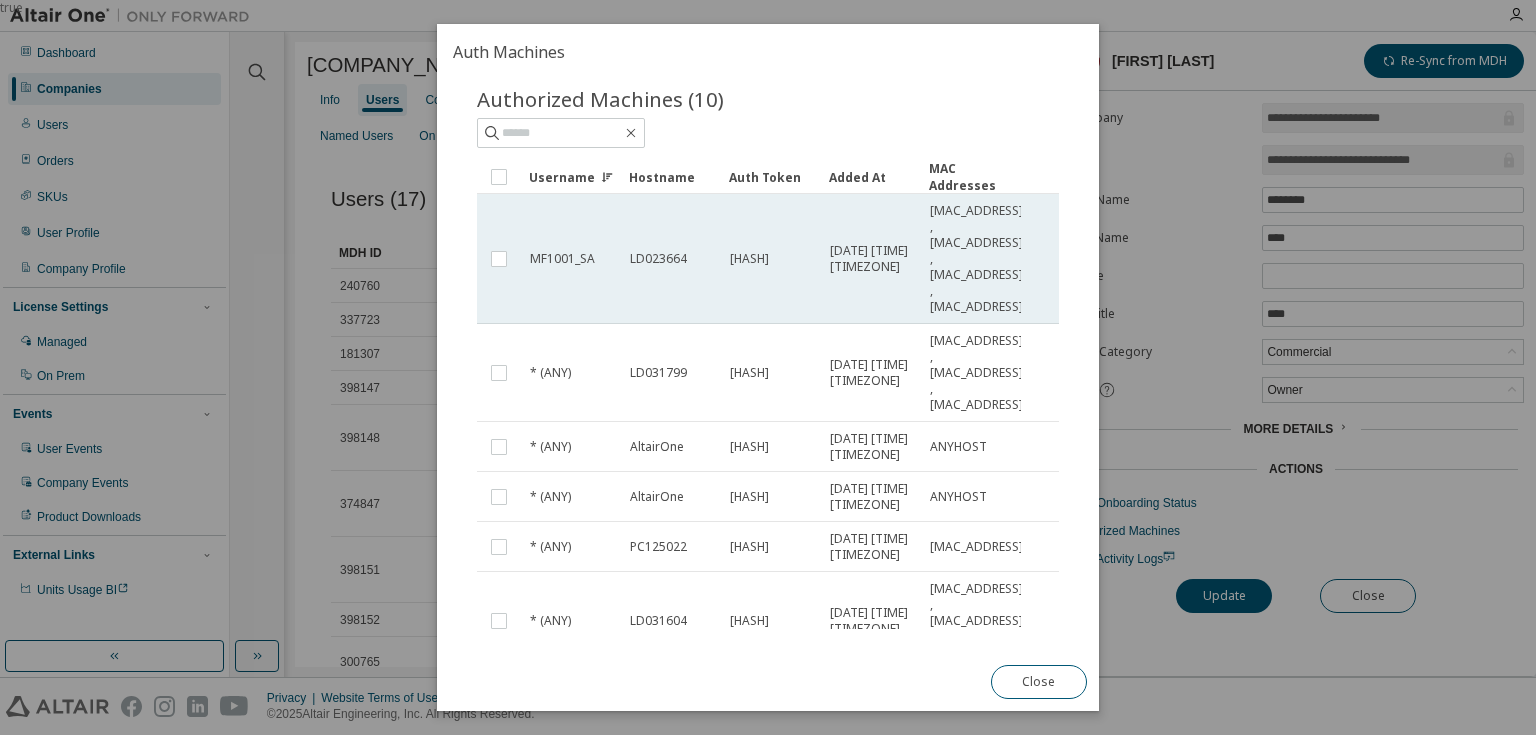 scroll, scrollTop: 0, scrollLeft: 0, axis: both 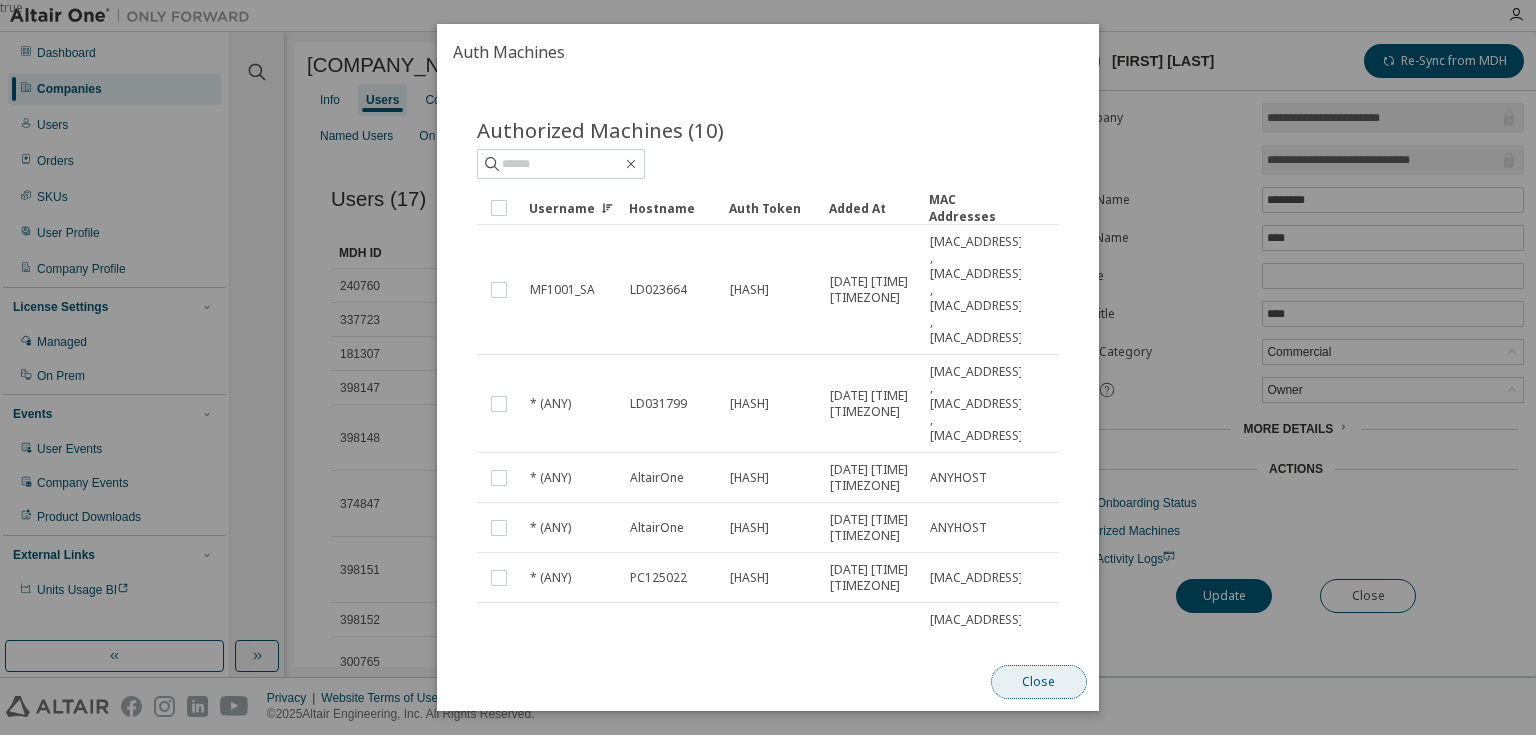 click on "Close" at bounding box center [1039, 682] 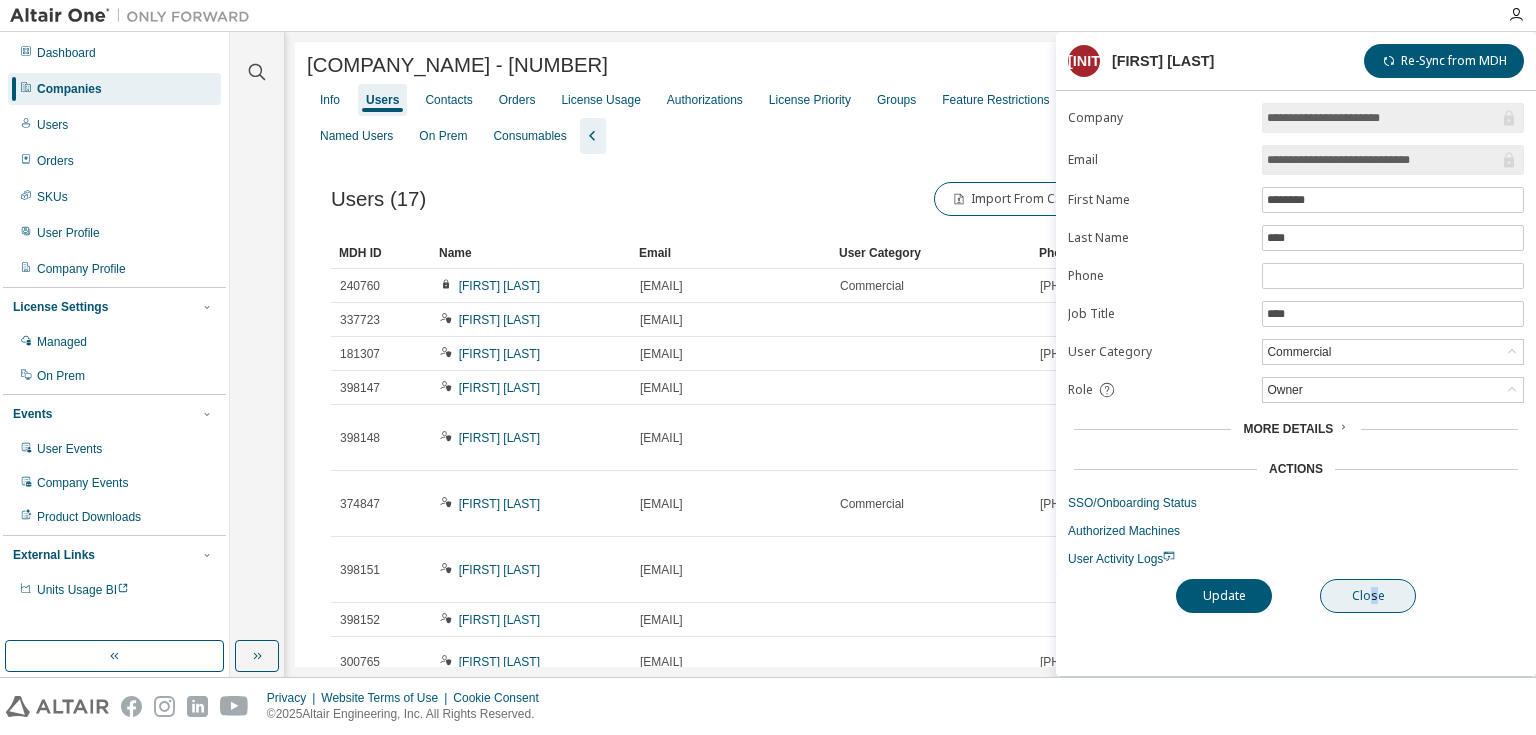 click on "**********" at bounding box center (1296, 389) 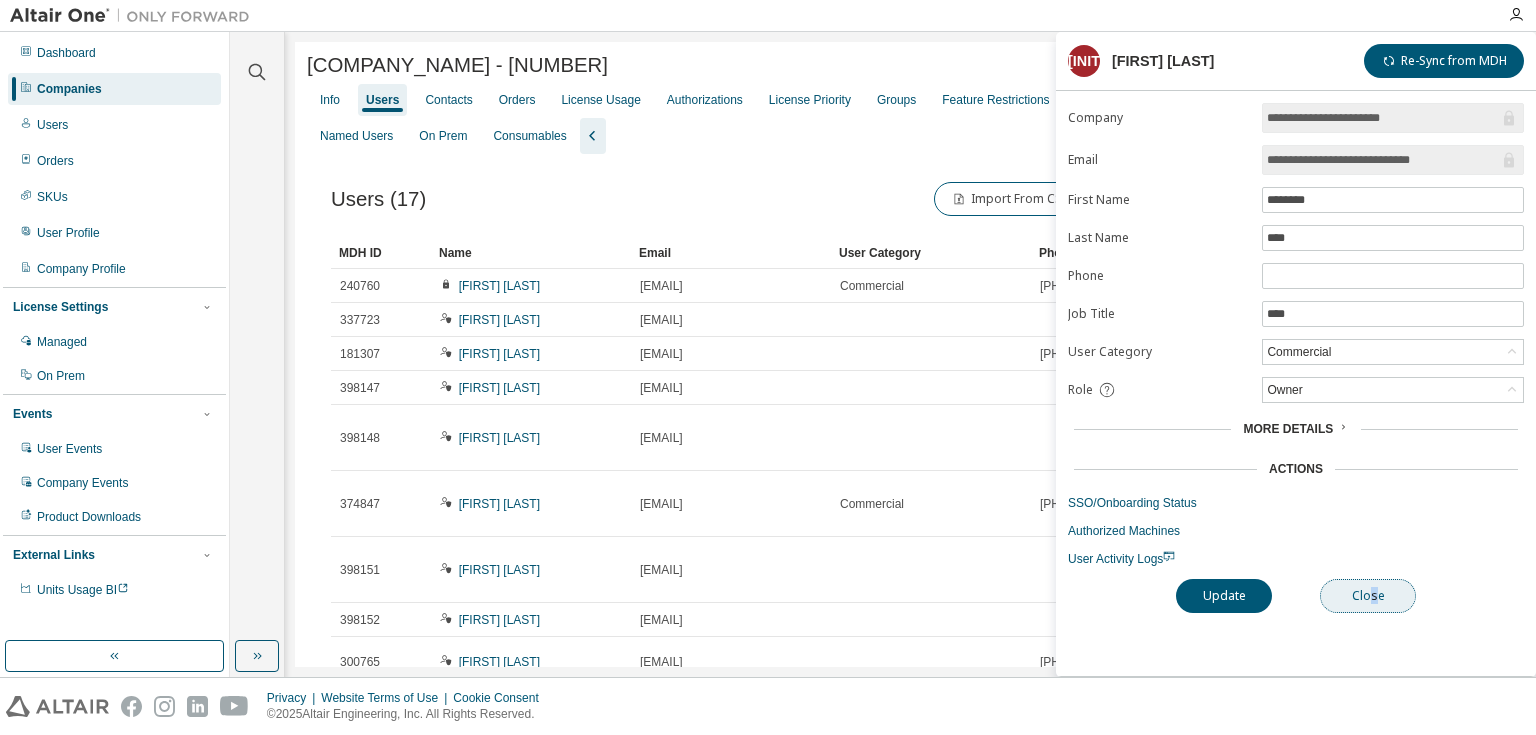 click on "Close" at bounding box center [1368, 596] 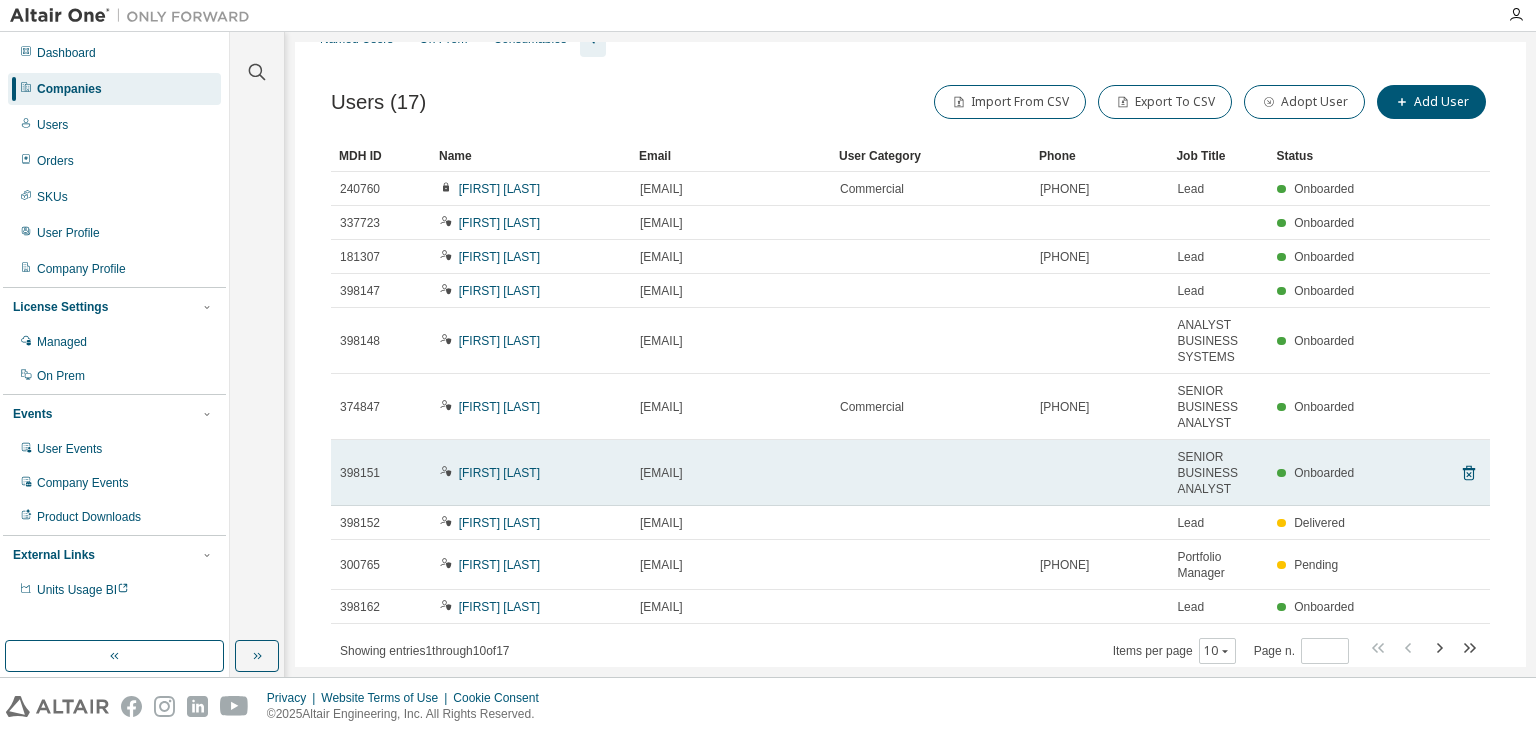 scroll, scrollTop: 177, scrollLeft: 0, axis: vertical 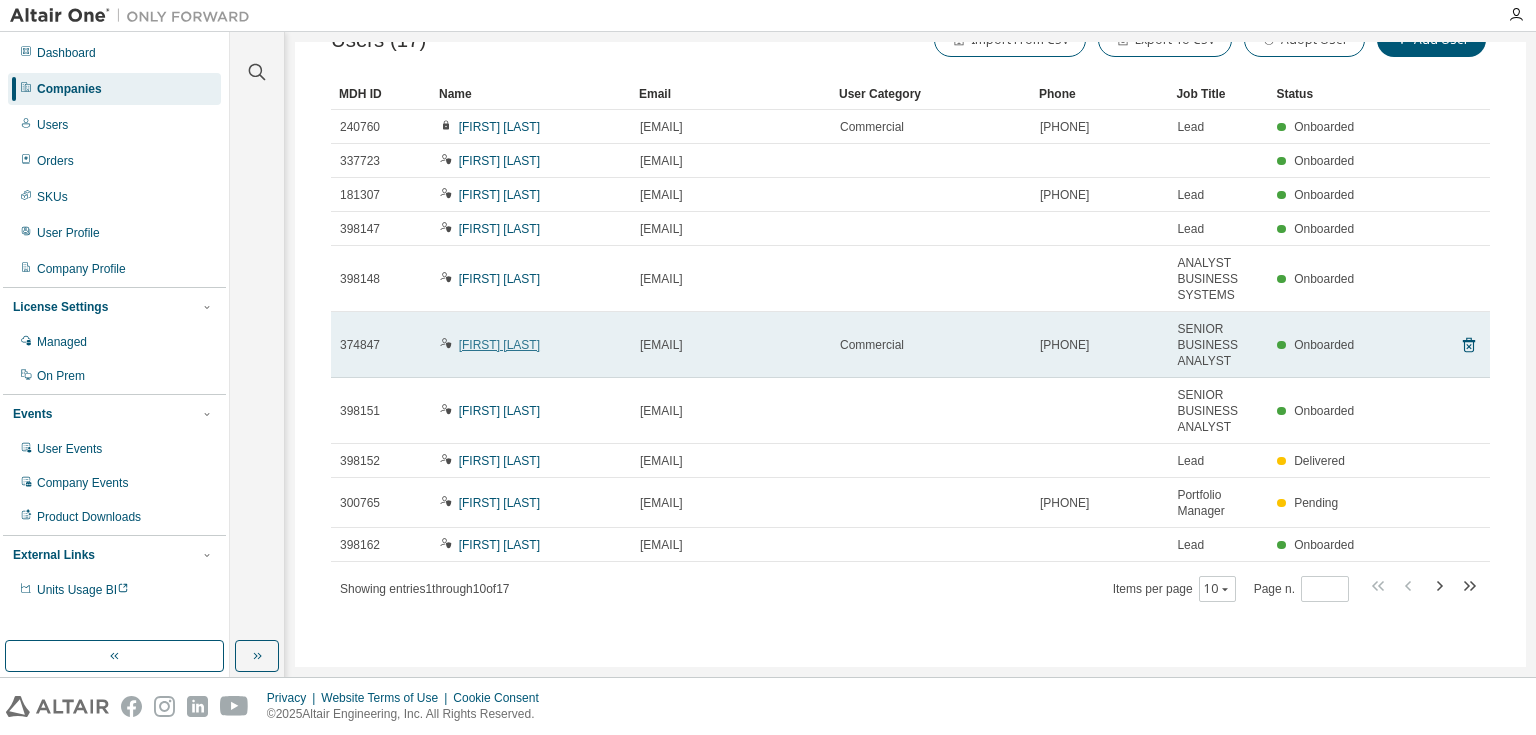 click on "[FIRST] [LAST]" at bounding box center (499, 345) 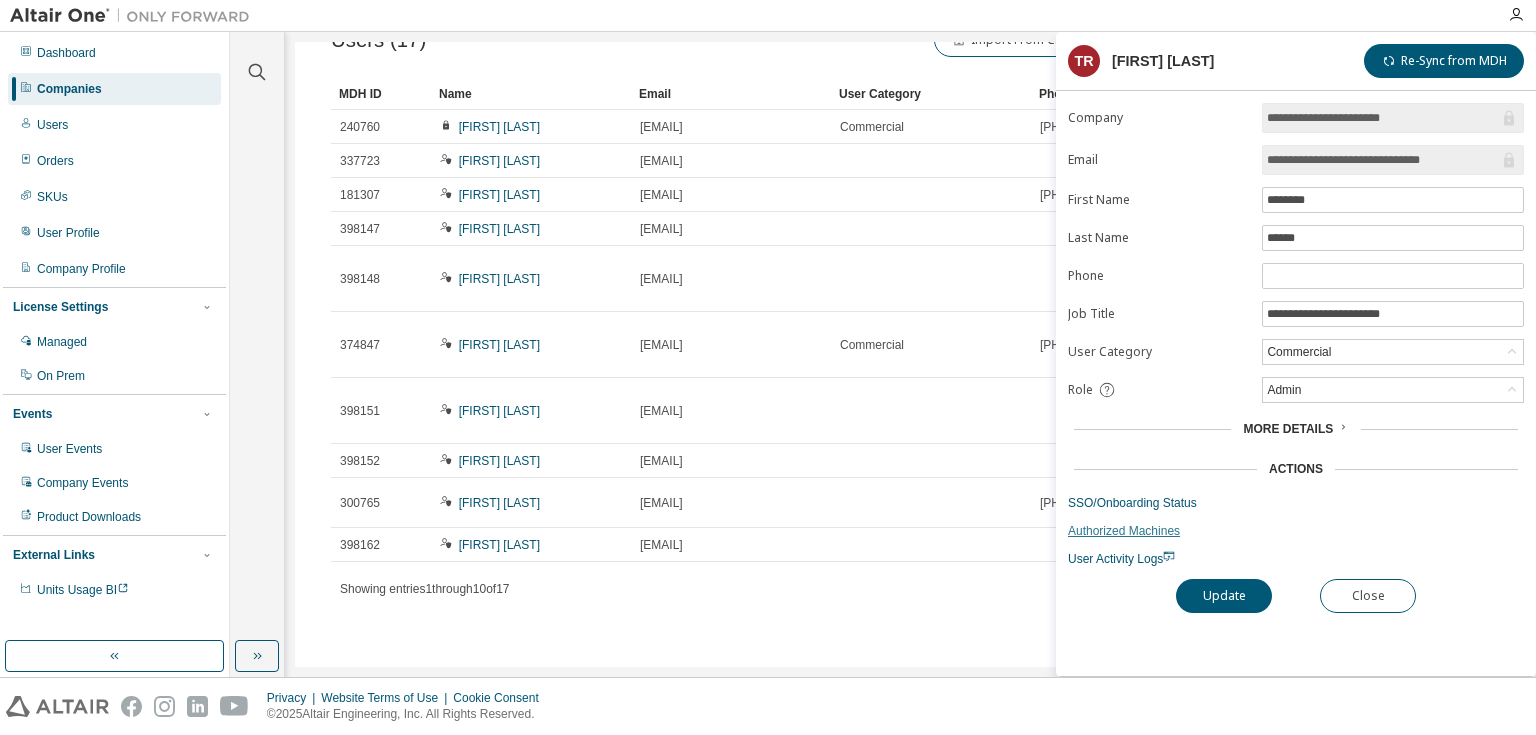 click on "Authorized Machines" at bounding box center [1296, 531] 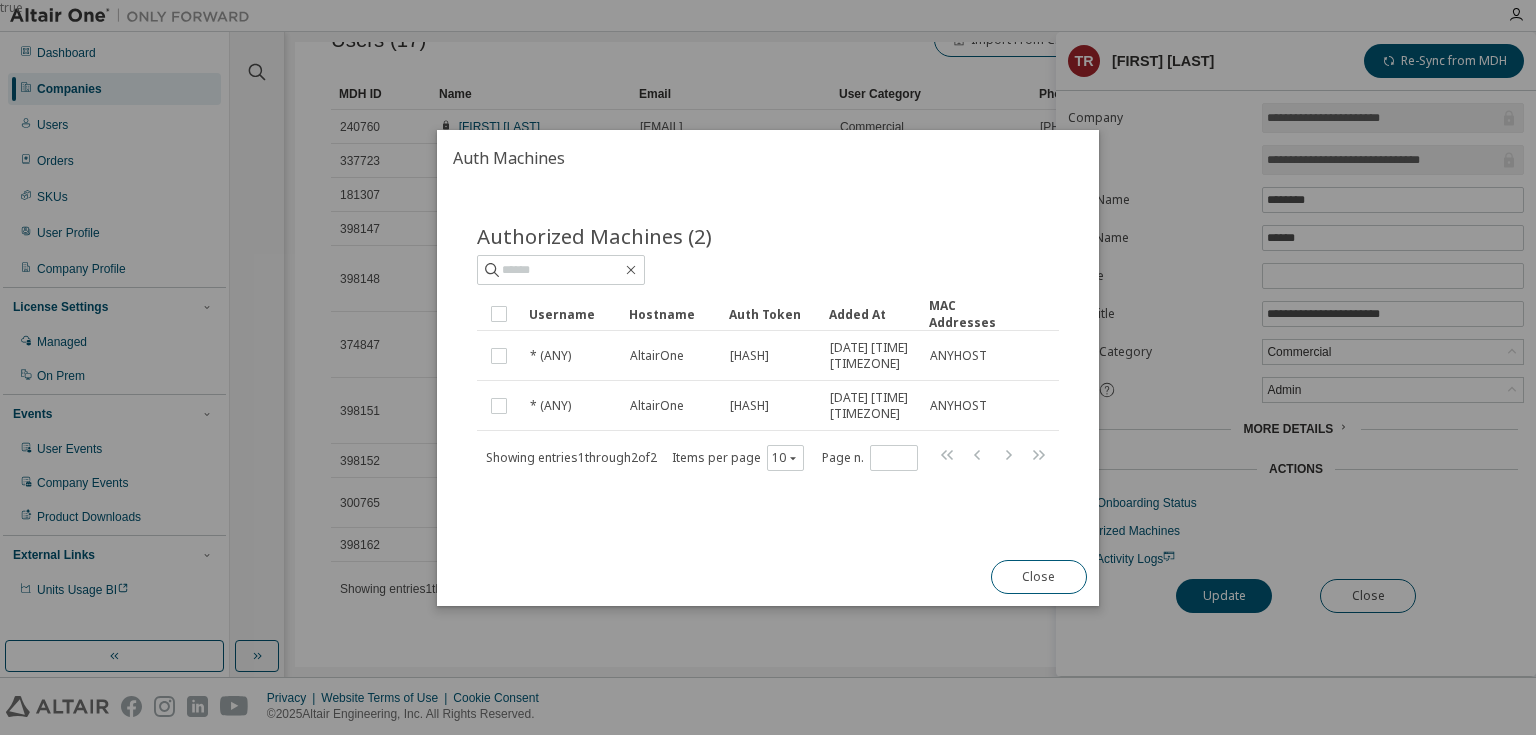 click on "Hostname" at bounding box center (671, 314) 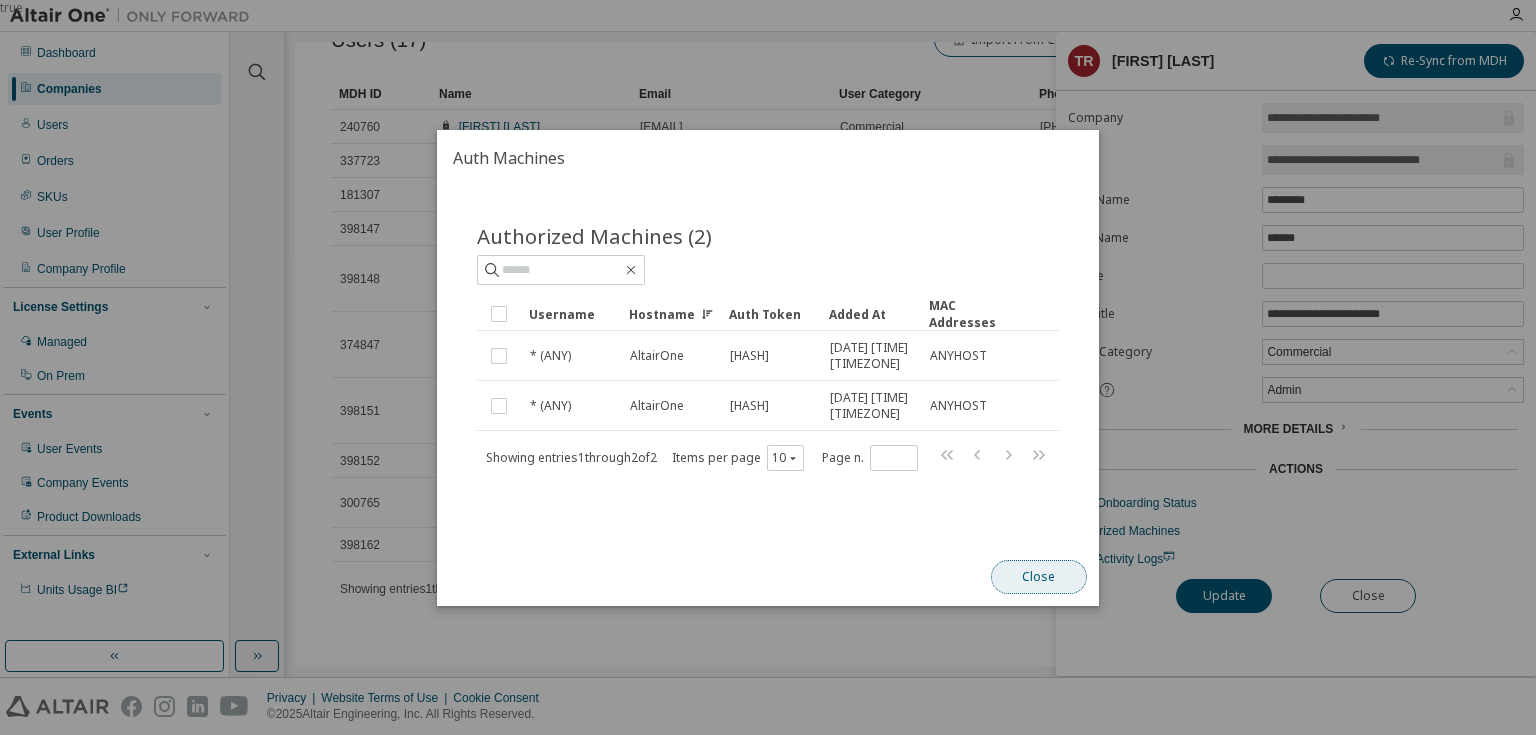 click on "Close" at bounding box center (1039, 577) 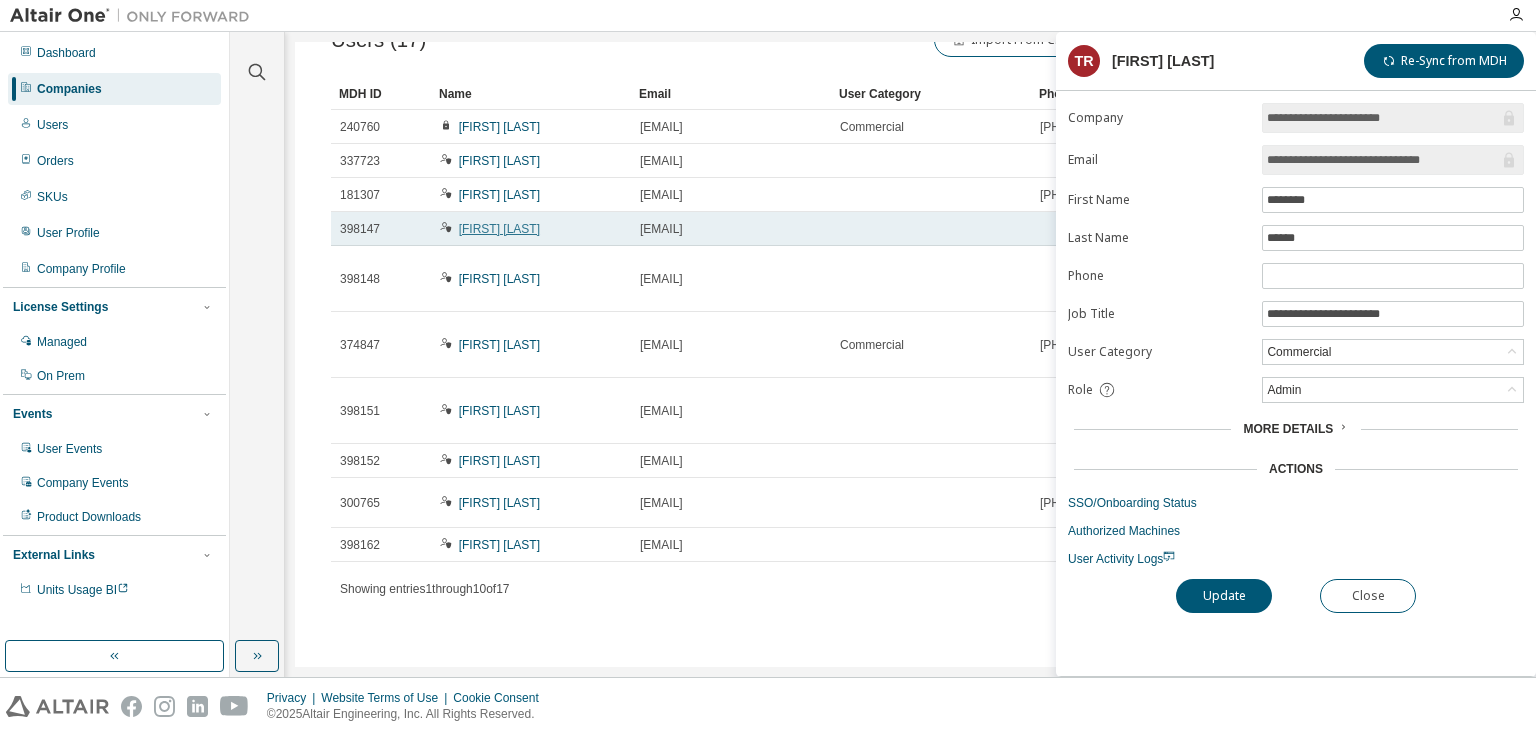click on "[FIRST] [LAST]" at bounding box center [499, 229] 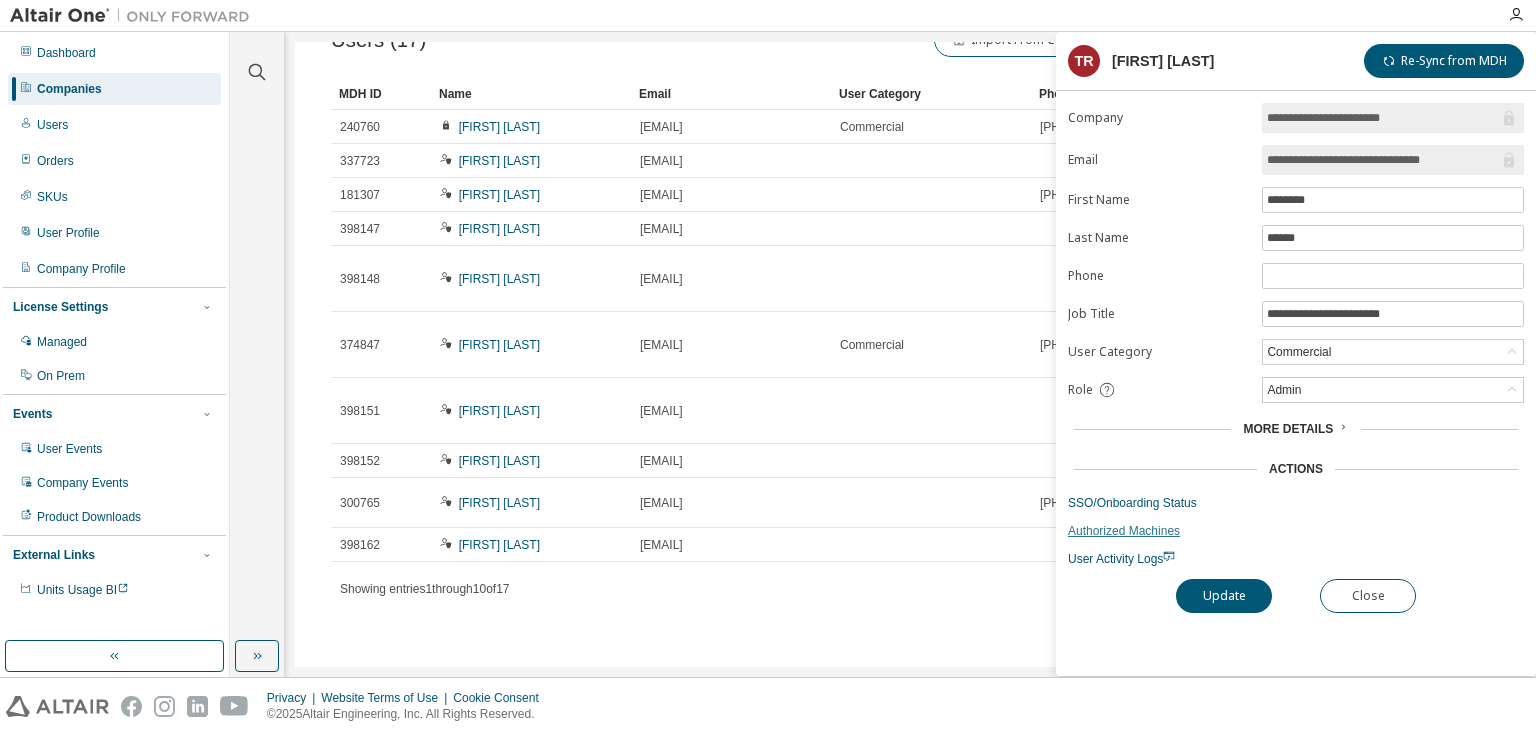 click on "Authorized Machines" at bounding box center (1296, 531) 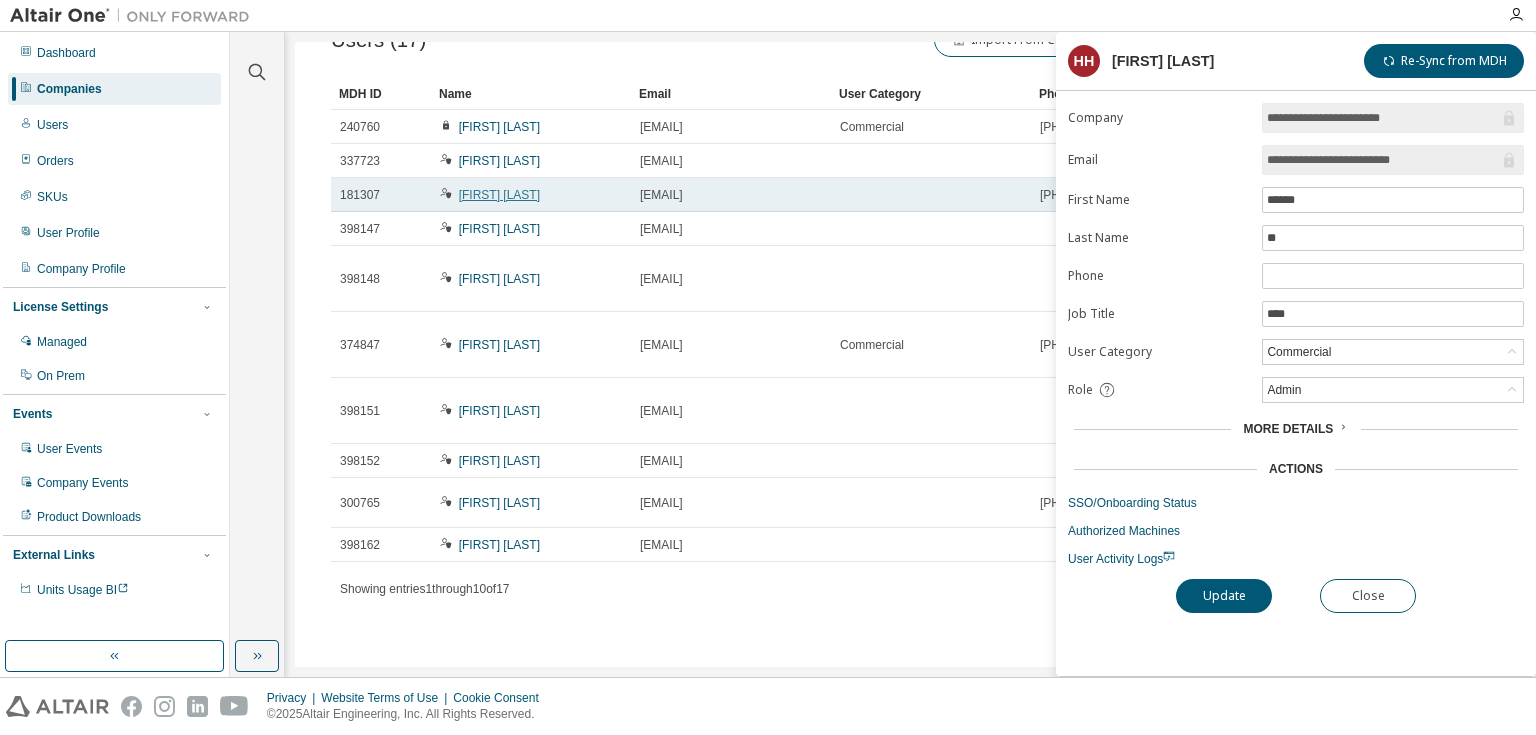 click on "[FIRST] [LAST]" at bounding box center [499, 195] 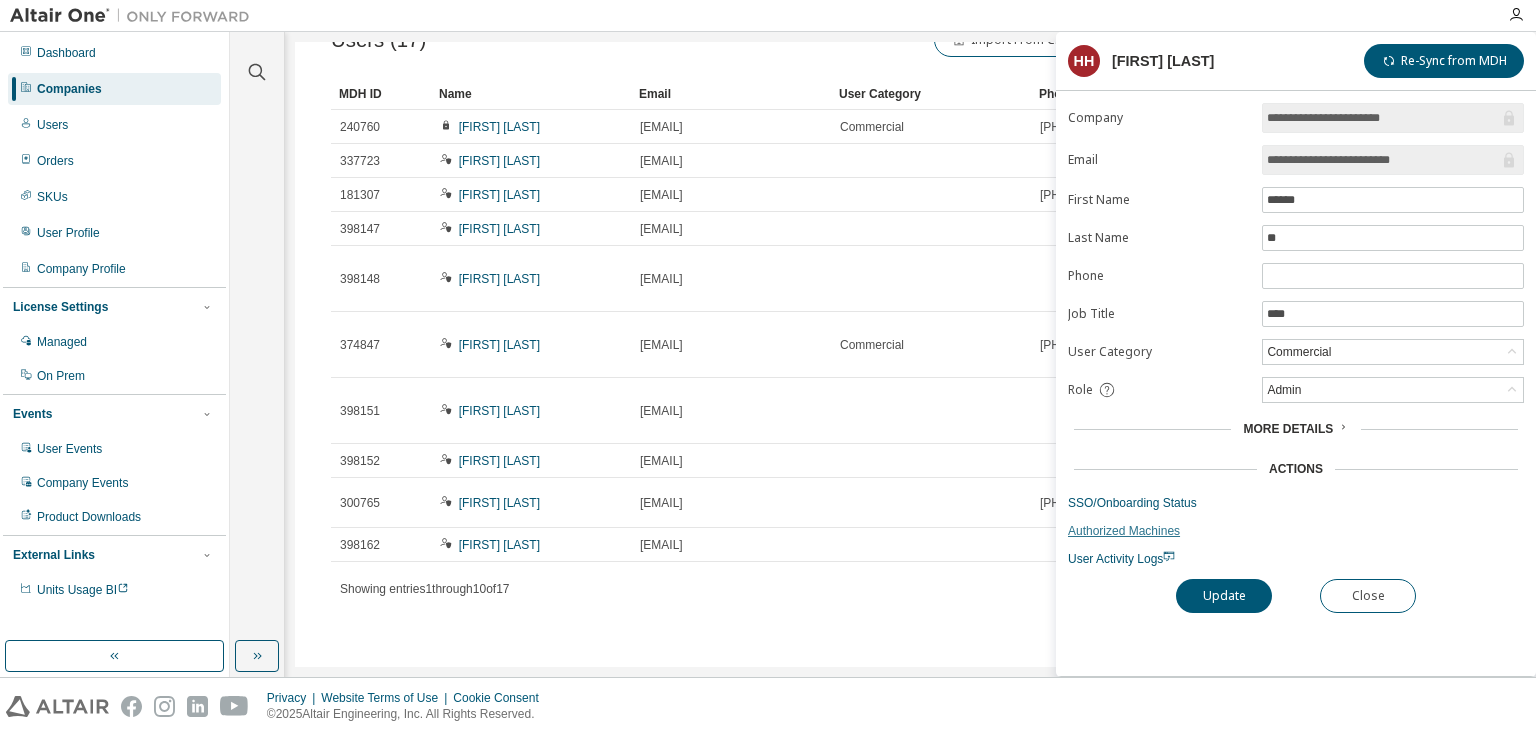click on "Authorized Machines" at bounding box center [1296, 531] 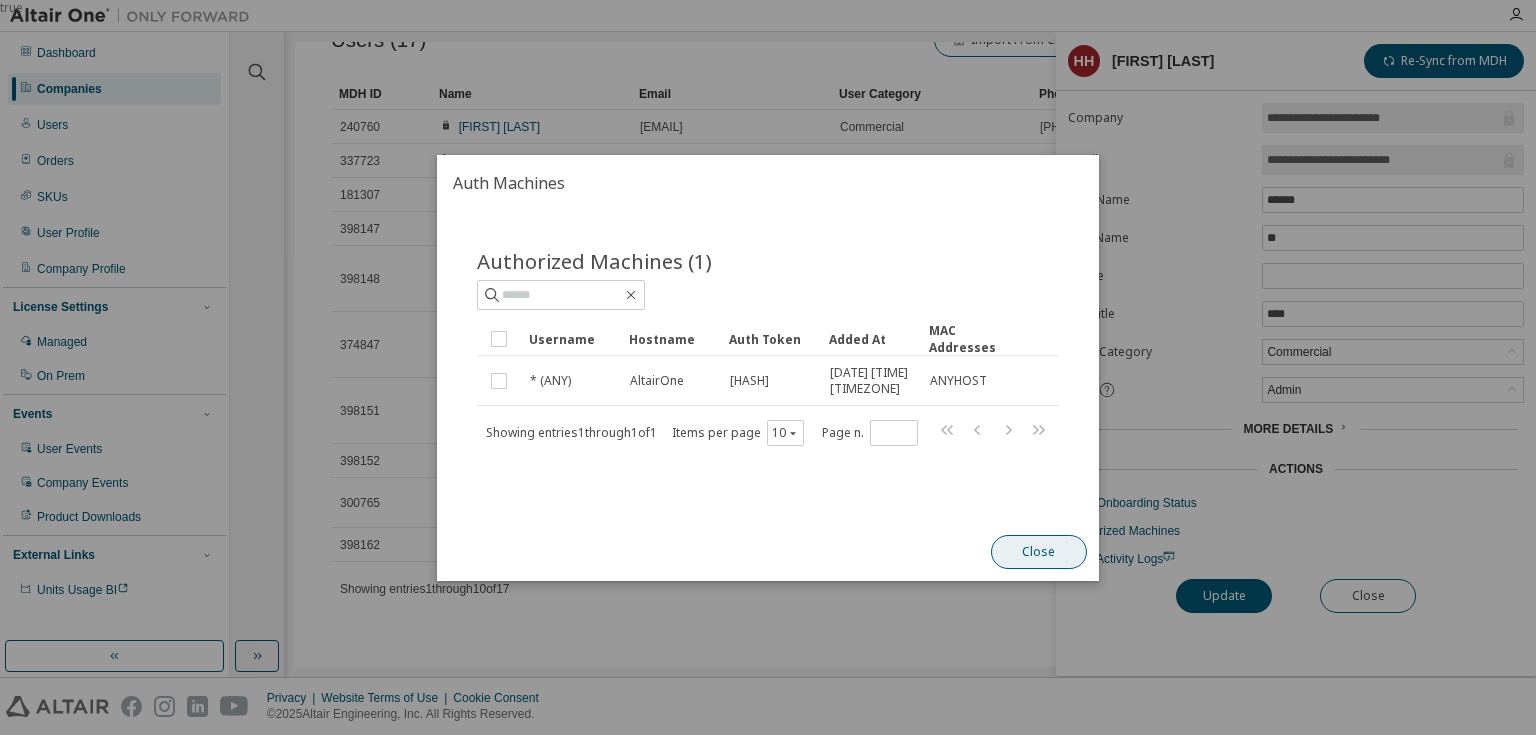 click on "Close" at bounding box center [1039, 552] 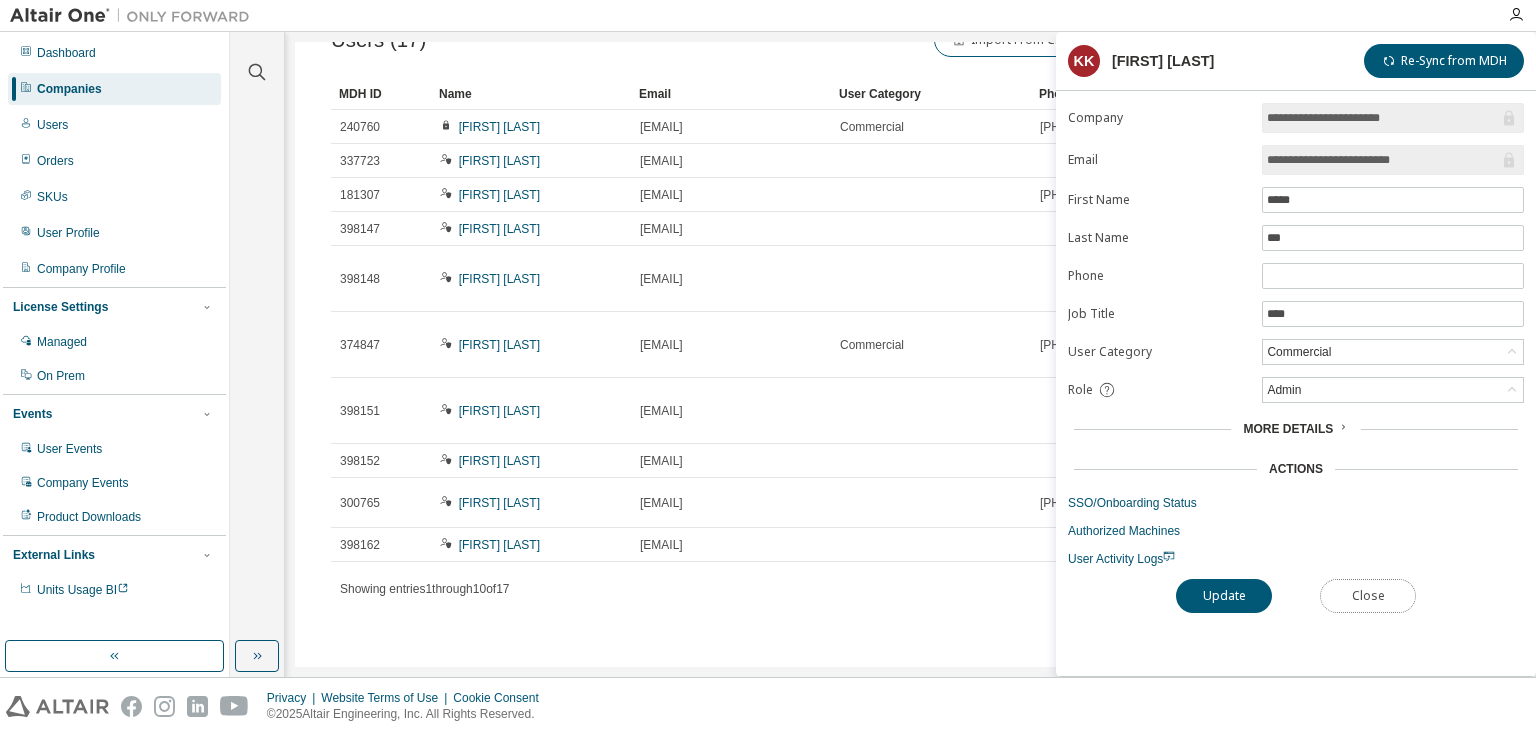 click on "Close" at bounding box center [1368, 596] 